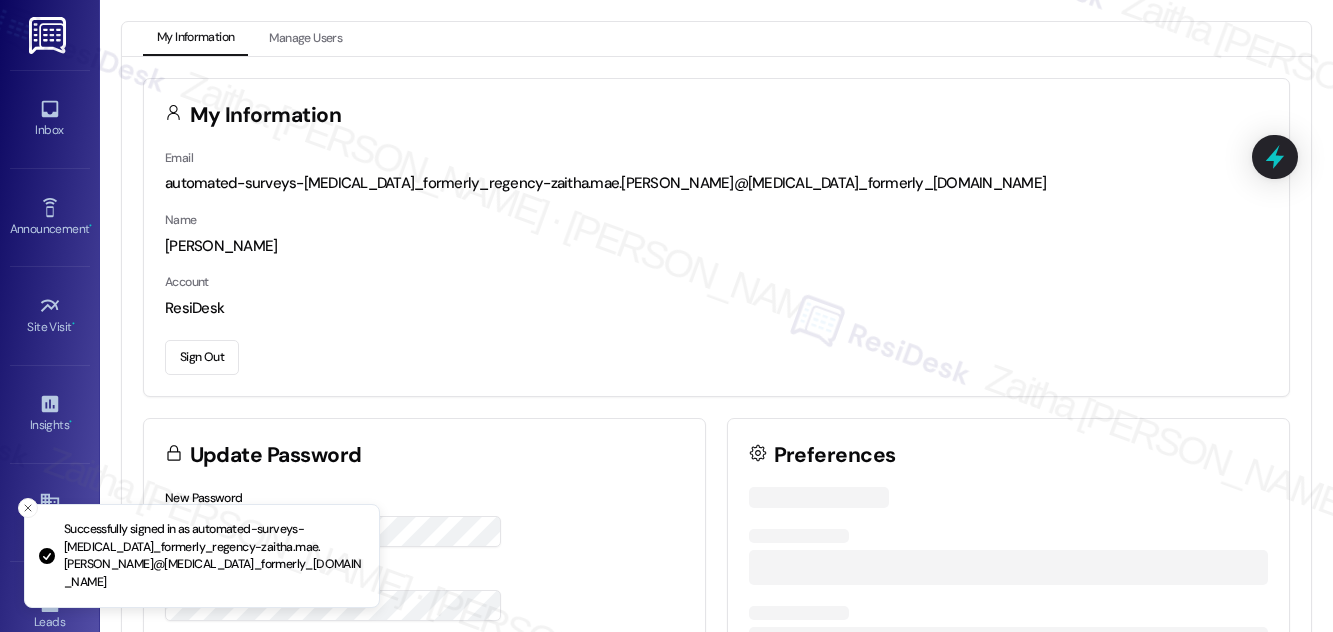 scroll, scrollTop: 0, scrollLeft: 0, axis: both 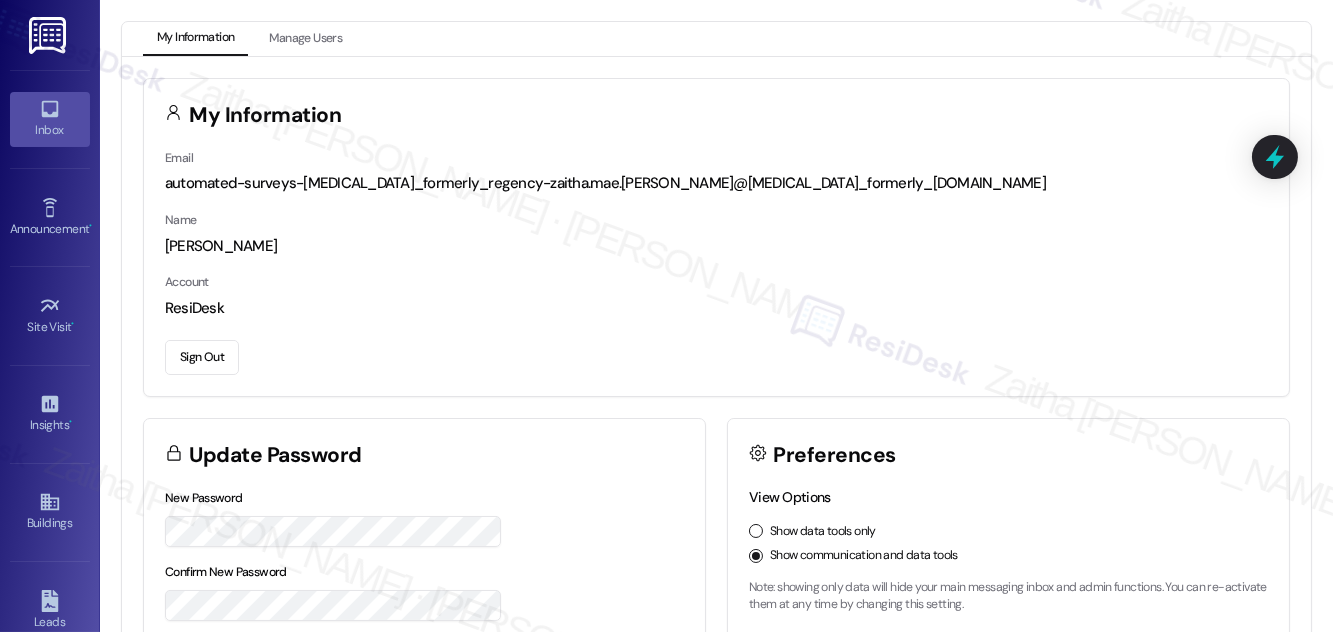 click on "Inbox" at bounding box center (50, 130) 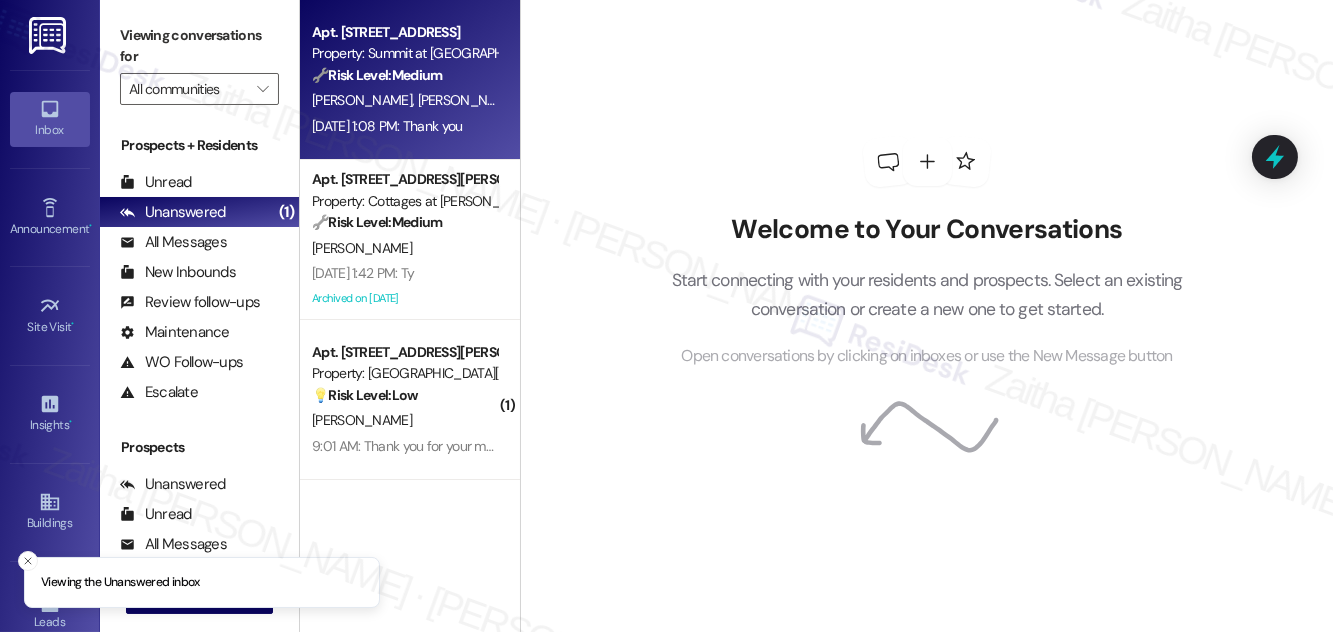 click on "[PERSON_NAME] [PERSON_NAME]" at bounding box center [404, 100] 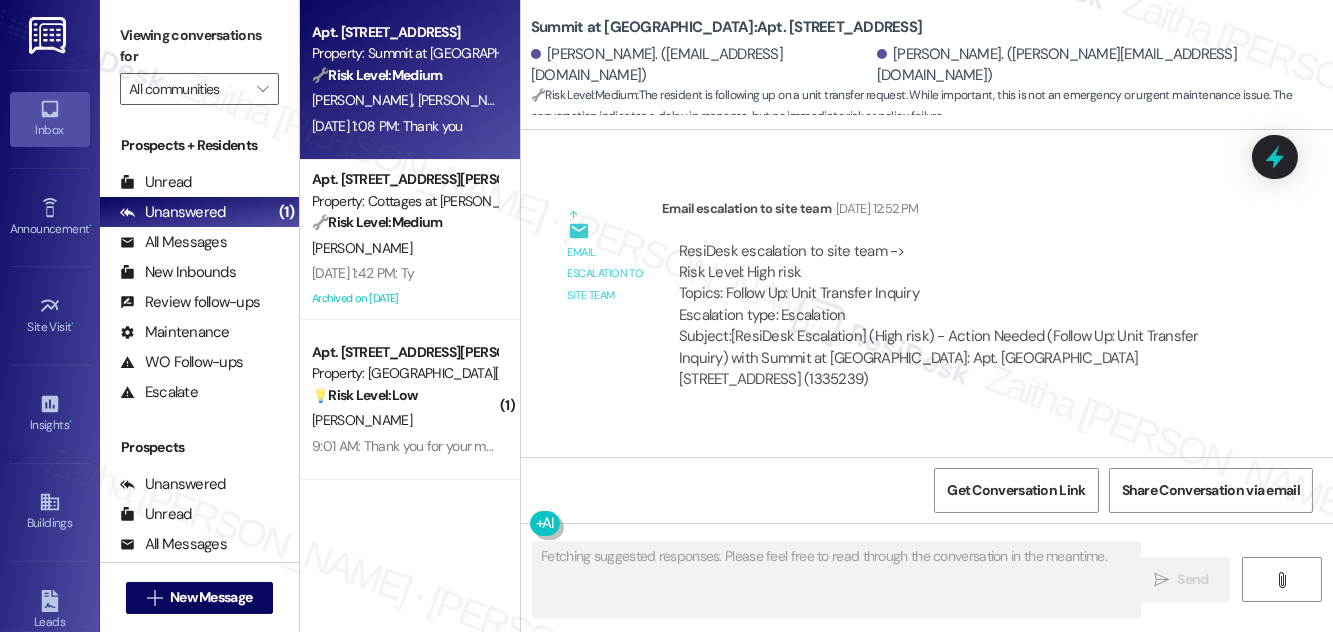 scroll, scrollTop: 5655, scrollLeft: 0, axis: vertical 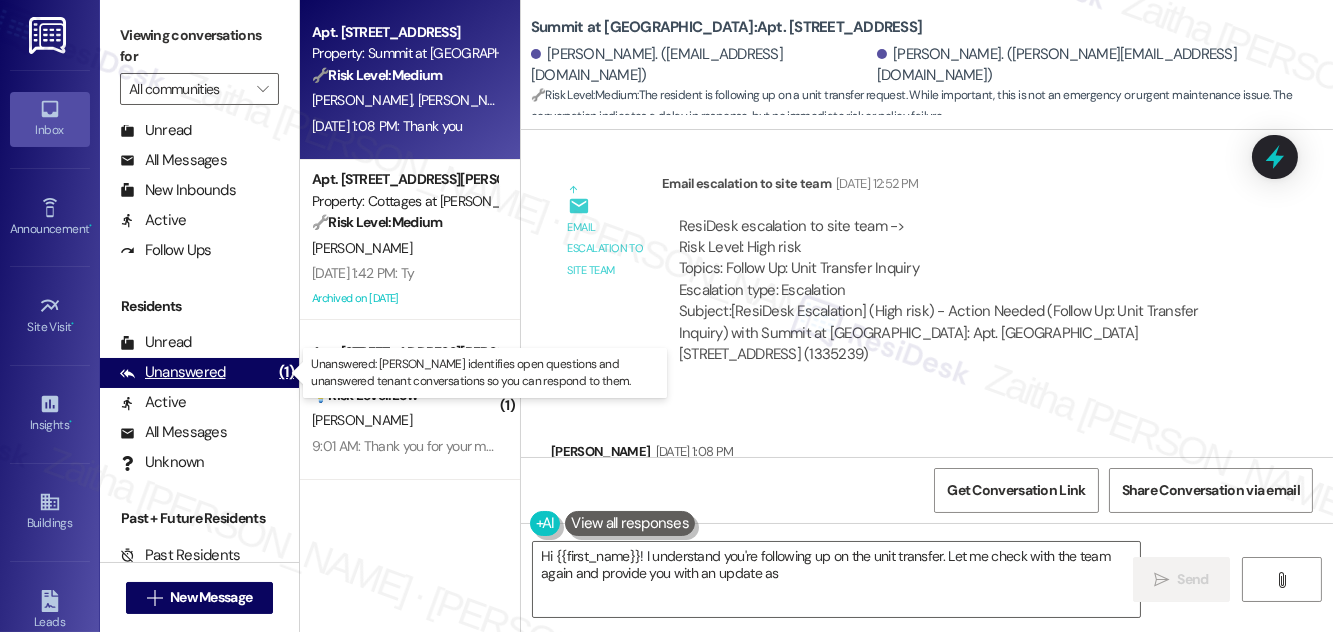 click on "Unanswered" at bounding box center (173, 372) 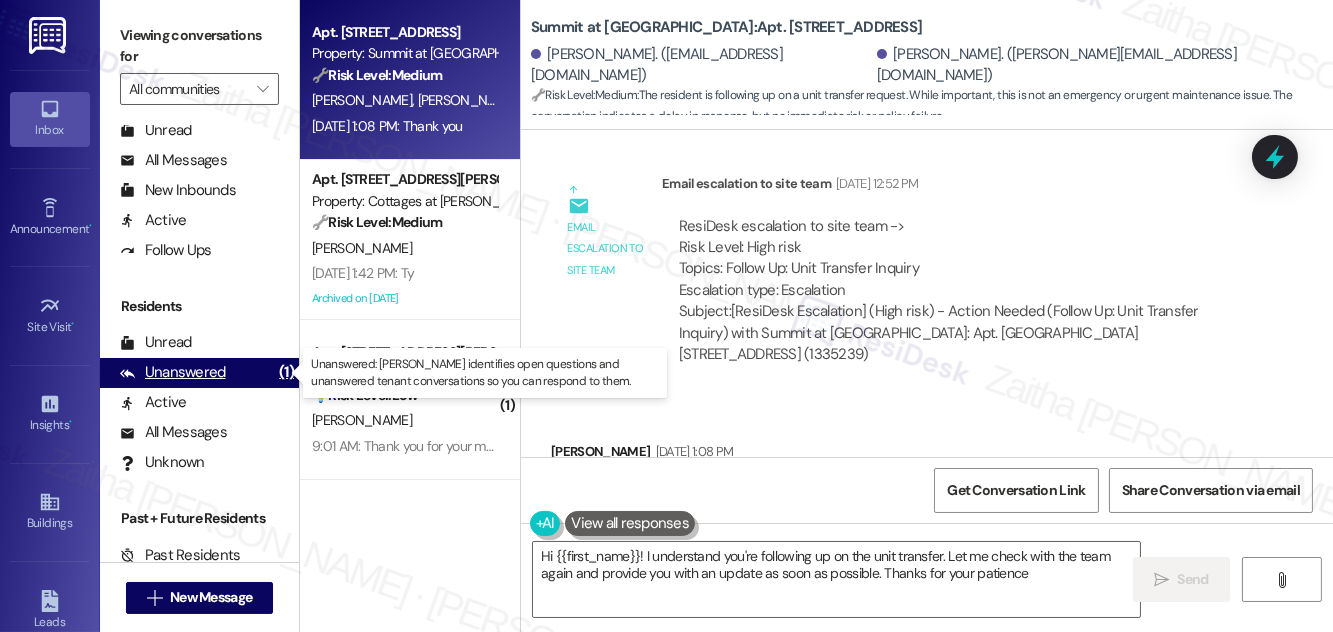 type on "Hi {{first_name}}! I understand you're following up on the unit transfer. Let me check with the team again and provide you with an update as soon as possible. Thanks for your patience!" 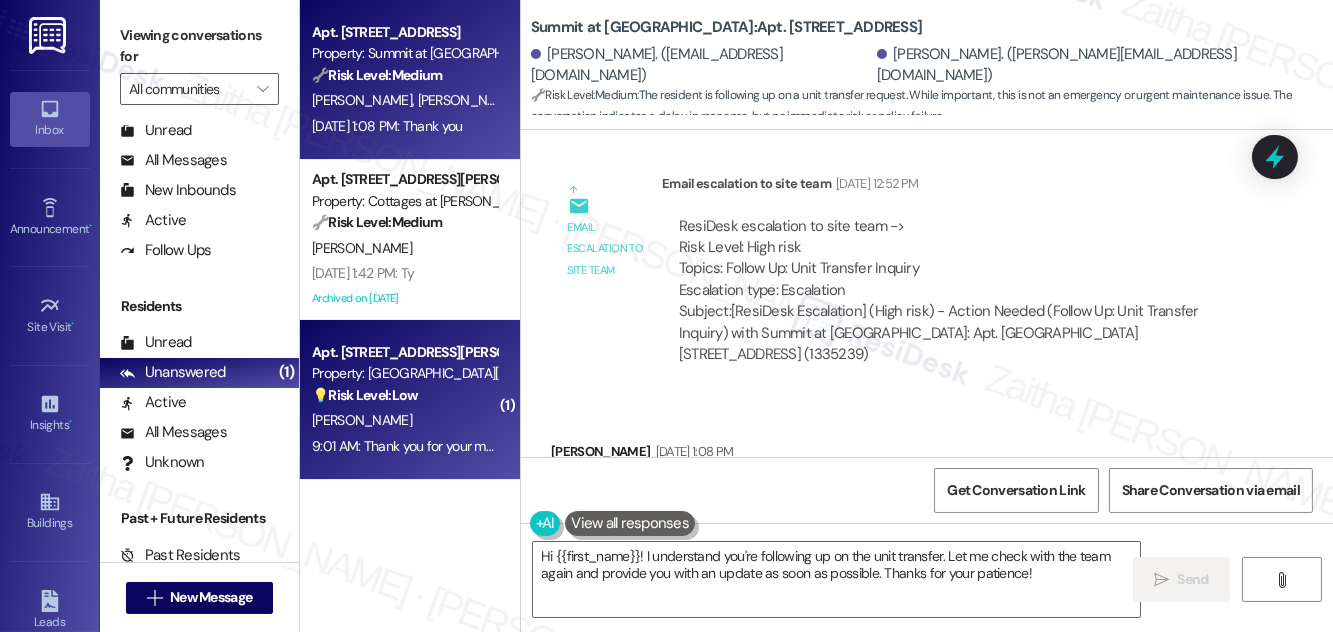 click on "💡  Risk Level:  Low The message is a general inquiry about unit availability and pricing, which falls under non-essential requests." at bounding box center [404, 395] 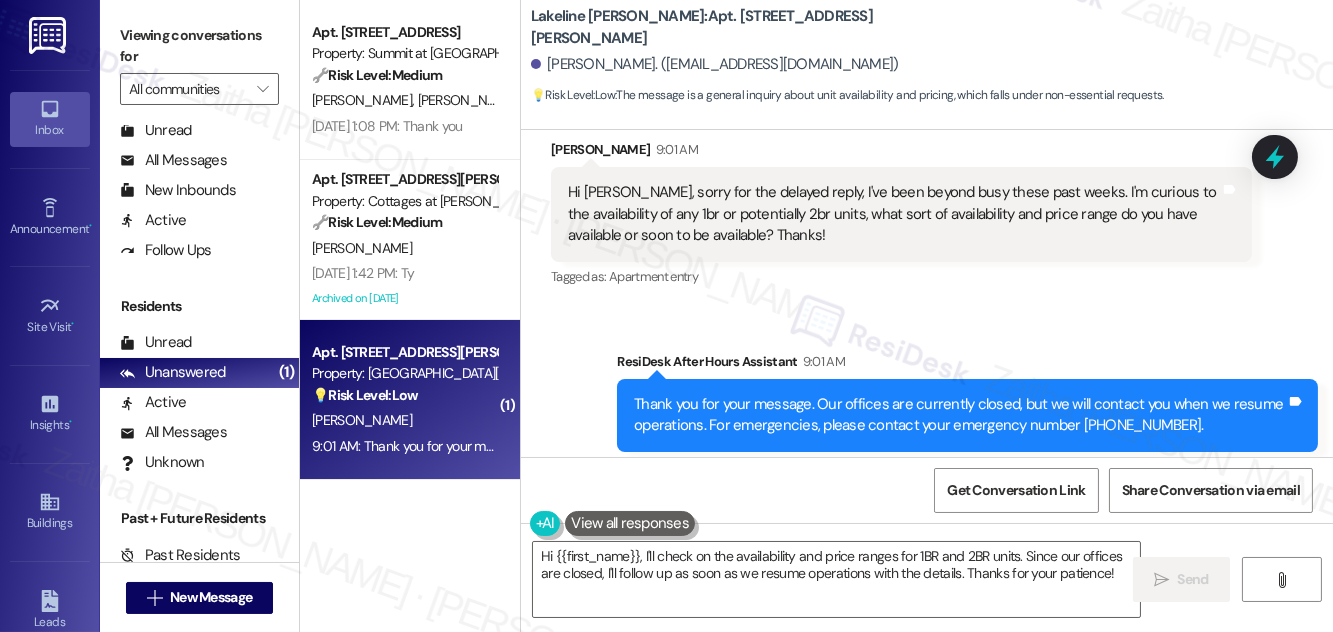 scroll, scrollTop: 1154, scrollLeft: 0, axis: vertical 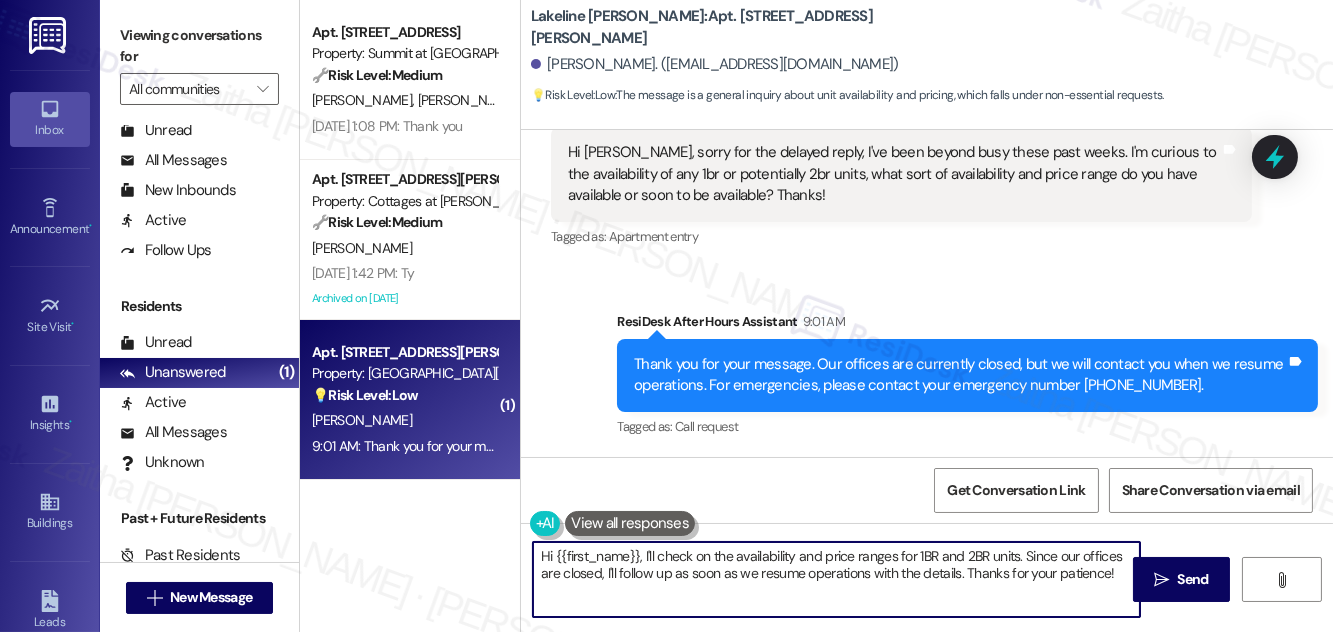 click on "Hi {{first_name}}, I'll check on the availability and price ranges for 1BR and 2BR units. Since our offices are closed, I'll follow up as soon as we resume operations with the details. Thanks for your patience!" at bounding box center [836, 579] 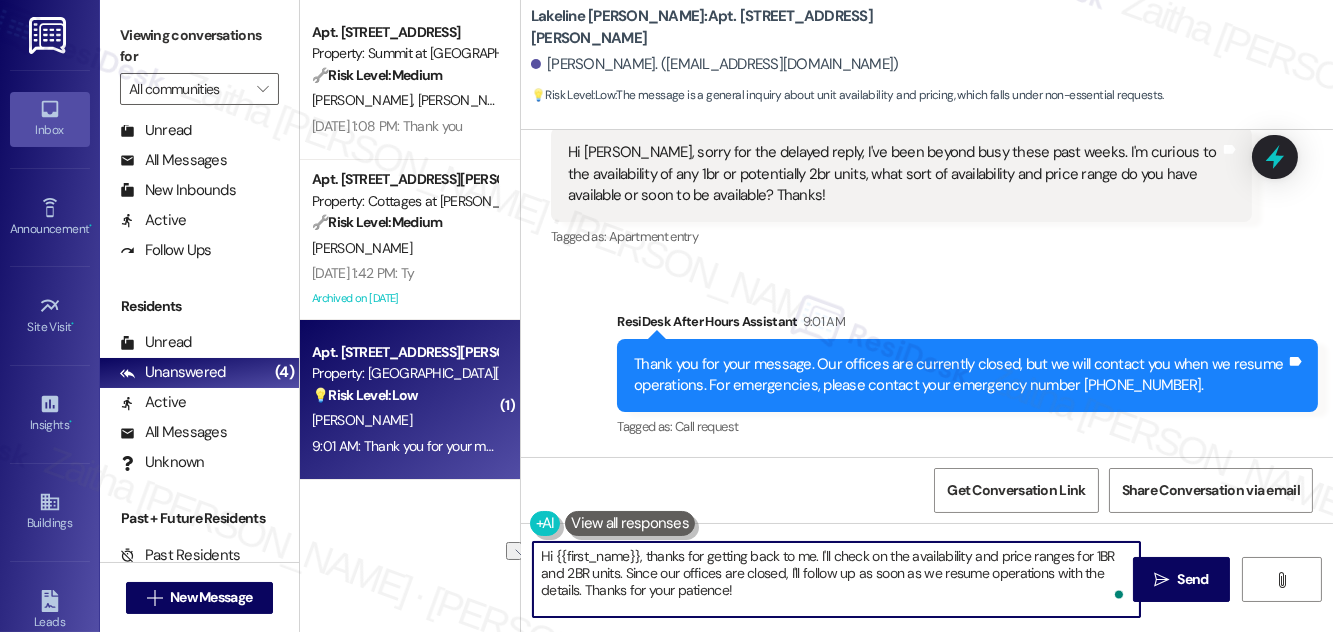 drag, startPoint x: 625, startPoint y: 567, endPoint x: 792, endPoint y: 572, distance: 167.07483 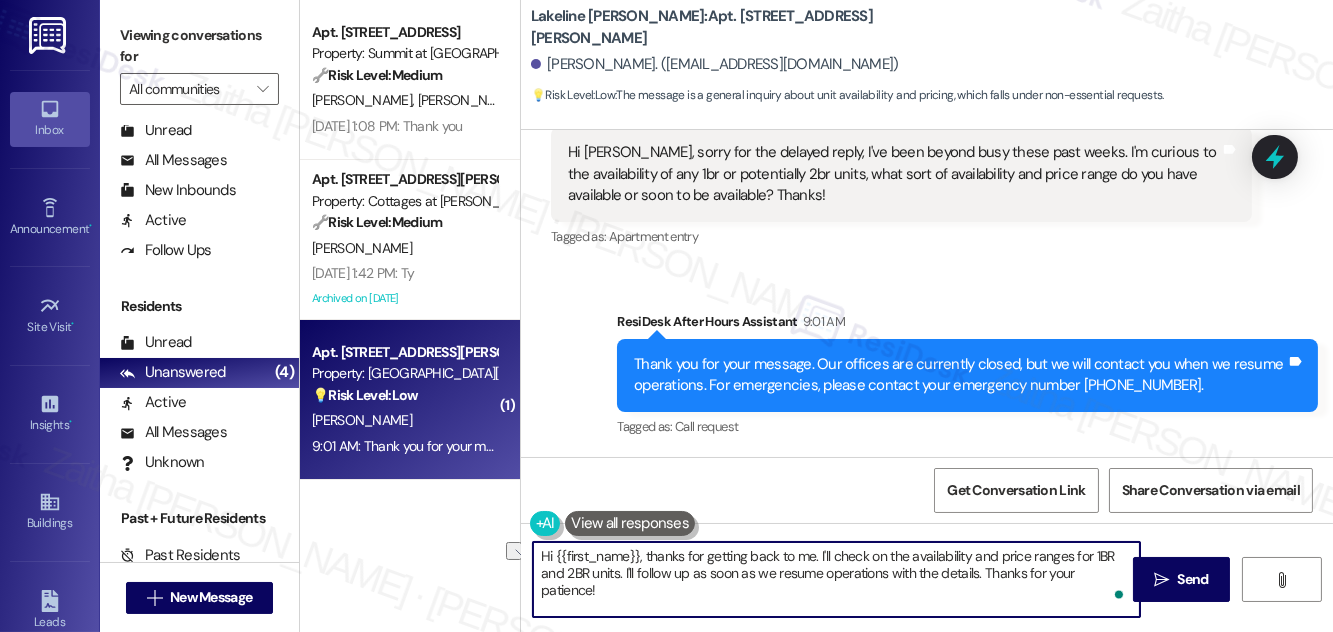 drag, startPoint x: 634, startPoint y: 572, endPoint x: 981, endPoint y: 579, distance: 347.0706 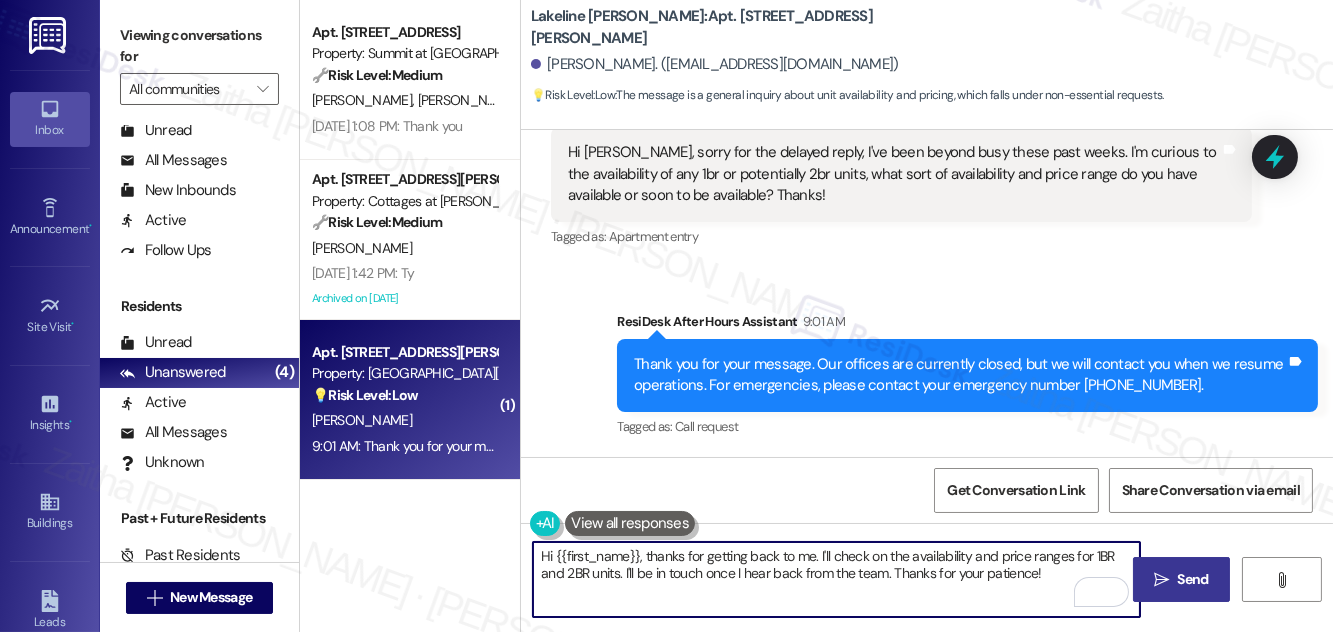 type on "Hi {{first_name}}, thanks for getting back to me. I'll check on the availability and price ranges for 1BR and 2BR units. I'll be in touch once I hear back from the team. Thanks for your patience!" 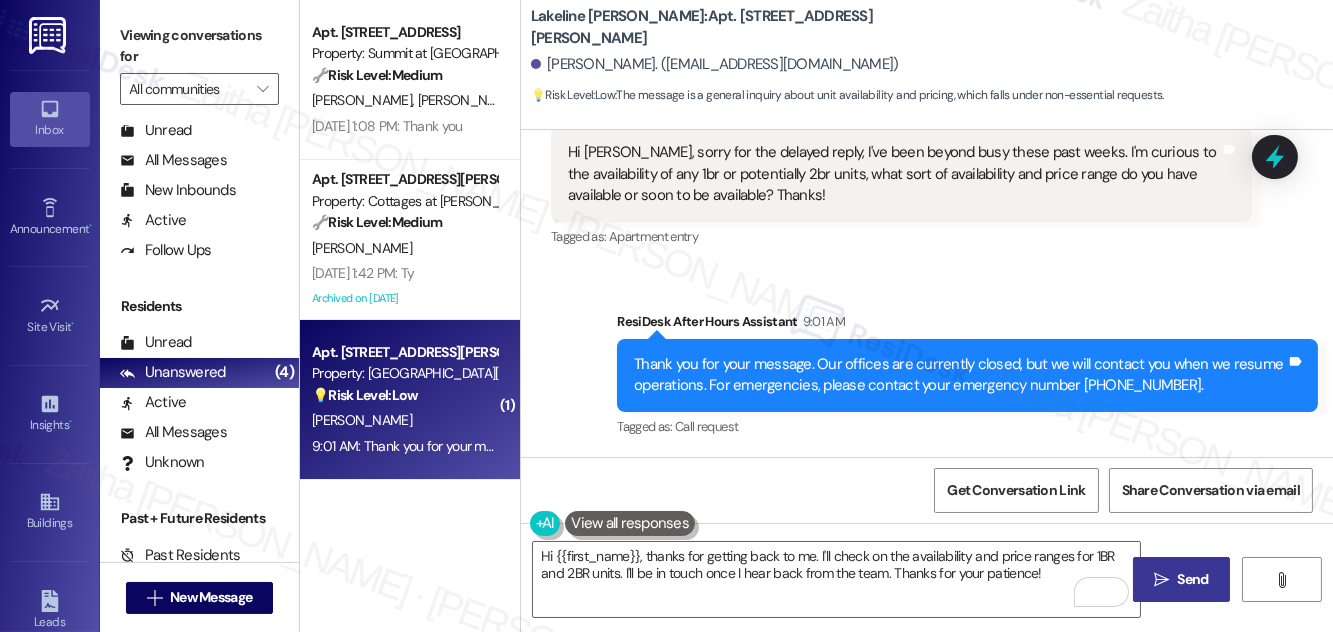 click on "Send" at bounding box center [1193, 579] 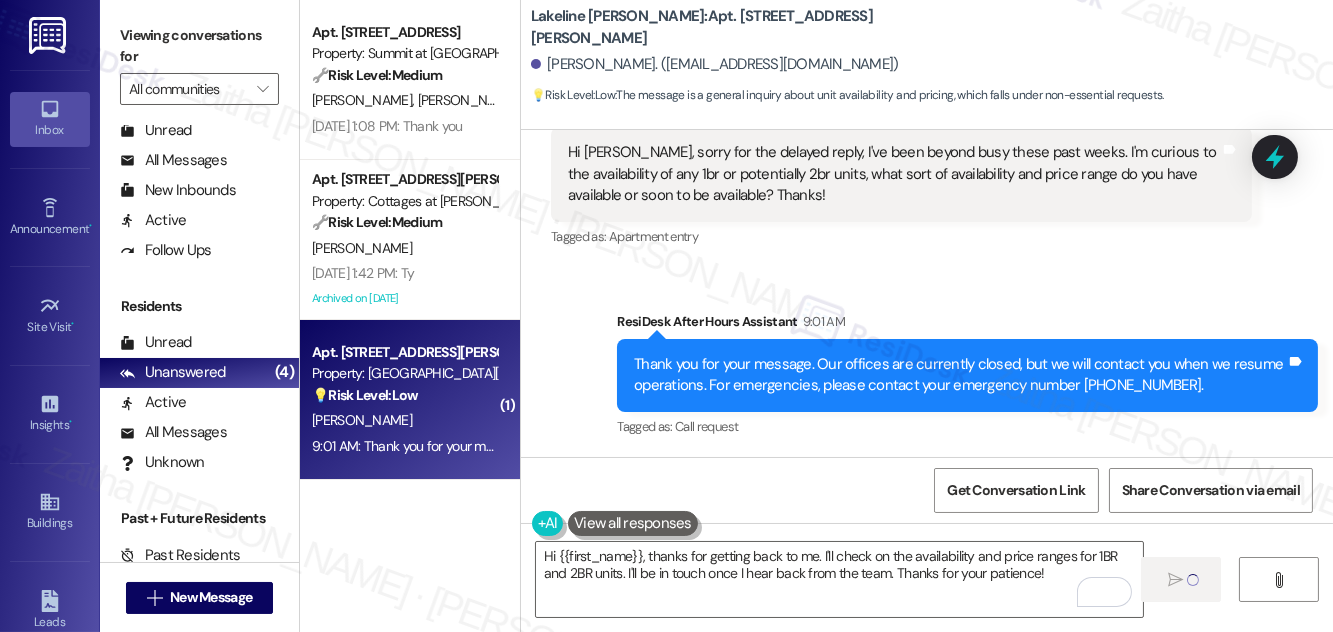 type 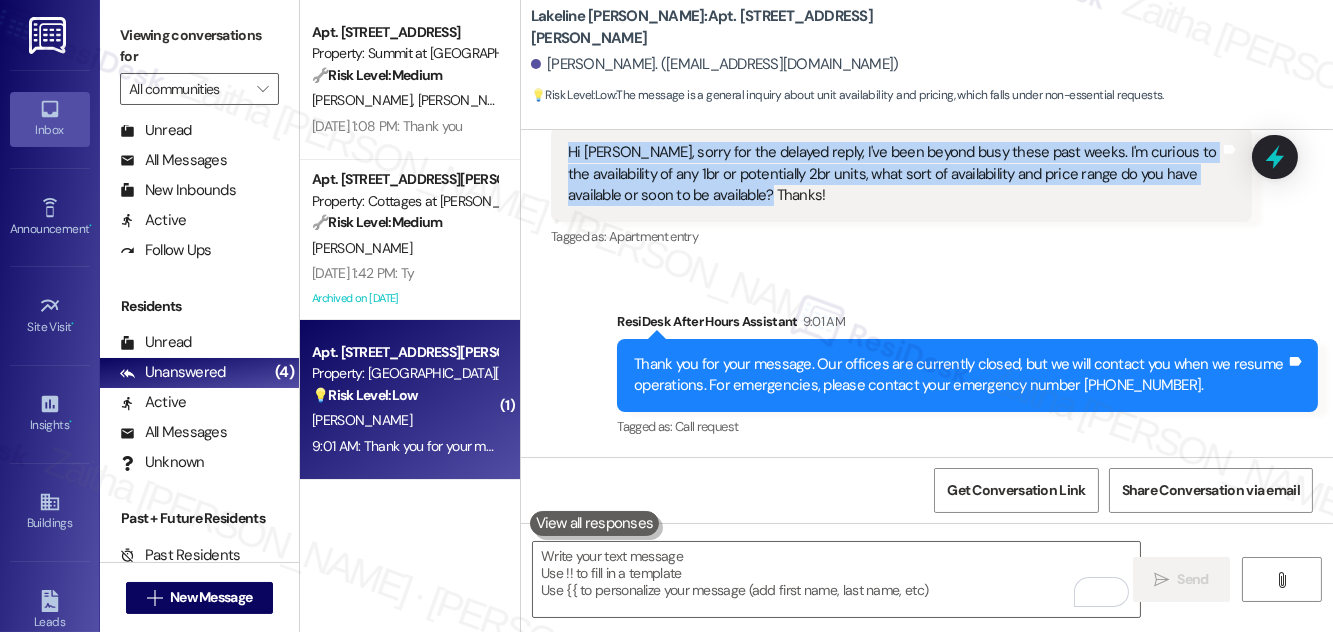 drag, startPoint x: 562, startPoint y: 154, endPoint x: 848, endPoint y: 204, distance: 290.33774 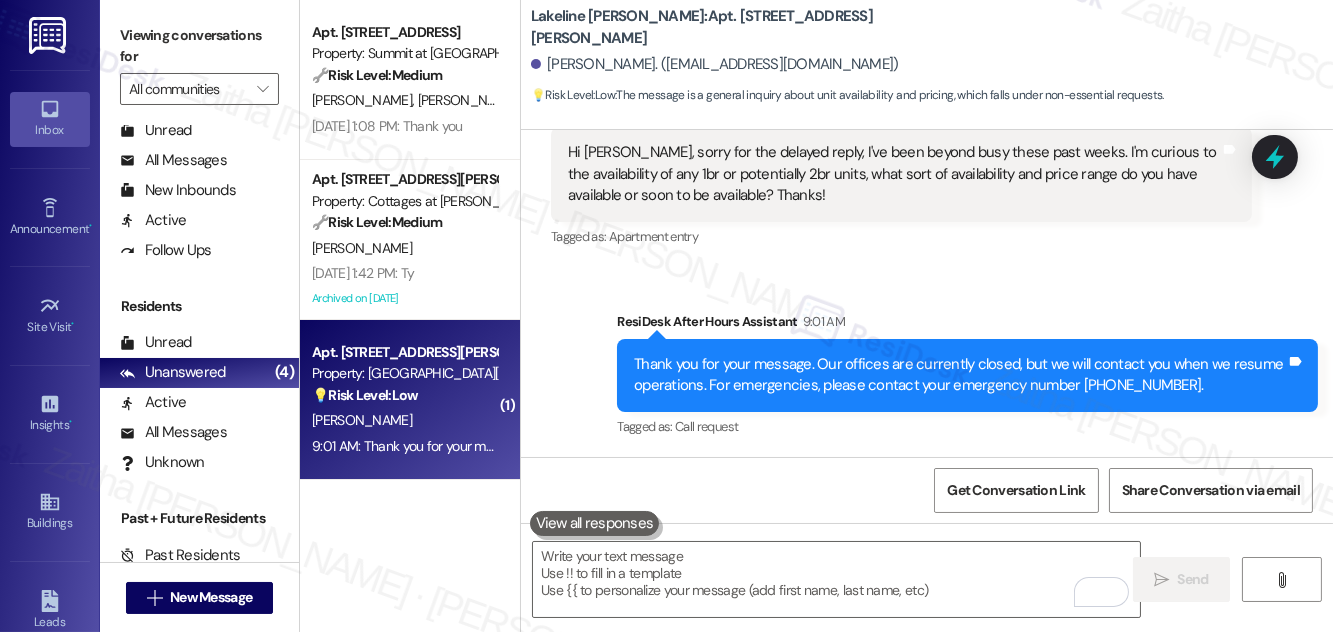 click on "Sent via SMS ResiDesk After Hours Assistant 9:01 AM Thank you for your message. Our offices are currently closed, but we will contact you when we resume operations. For emergencies, please contact your emergency number [PHONE_NUMBER]. Tags and notes Tagged as:   Call request Click to highlight conversations about Call request Sent via SMS [PERSON_NAME] 11:22 AM Hi [PERSON_NAME], thanks for getting back to me. I'll check on the availability and price ranges for 1BR and 2BR units. I'll be in touch once I hear back from the team. Thanks for your patience! Tags and notes" at bounding box center (927, 441) 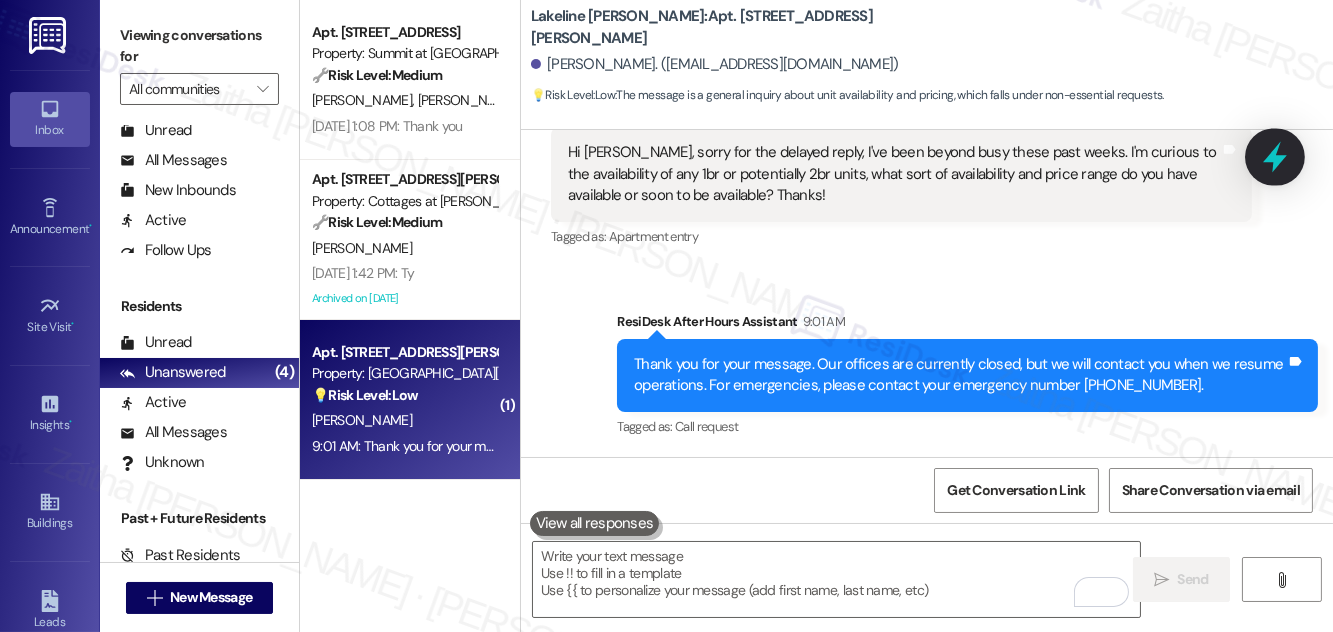 click 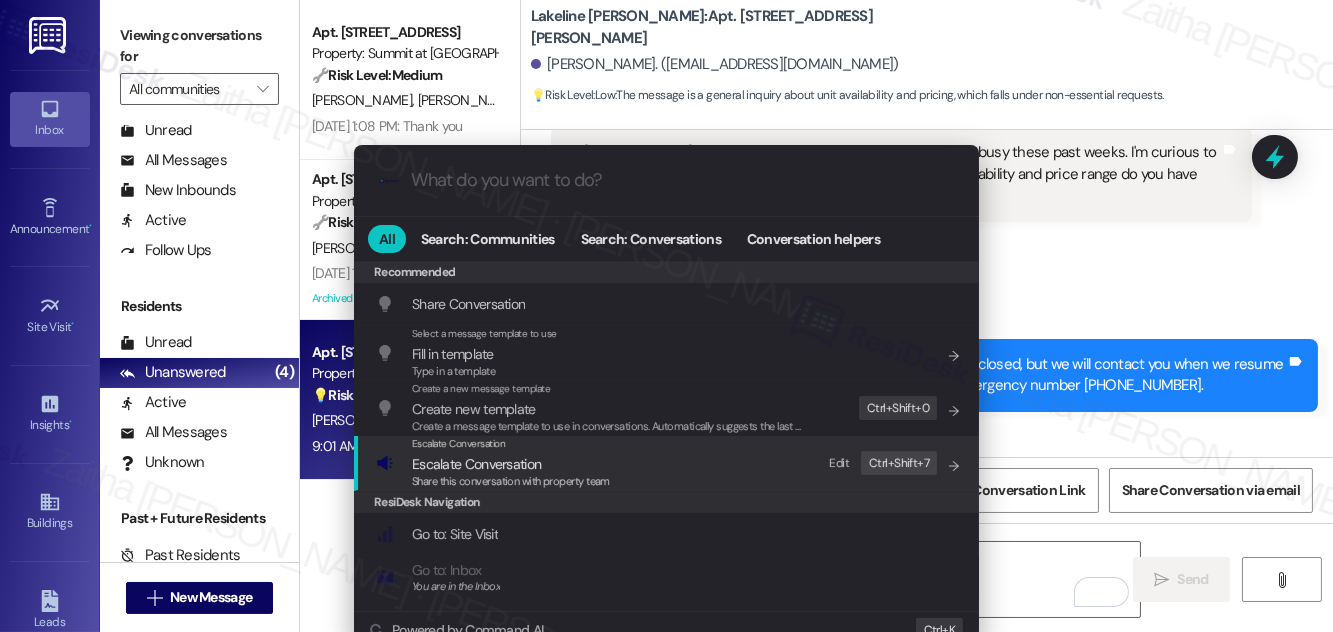 click on "Escalate Conversation" at bounding box center [476, 464] 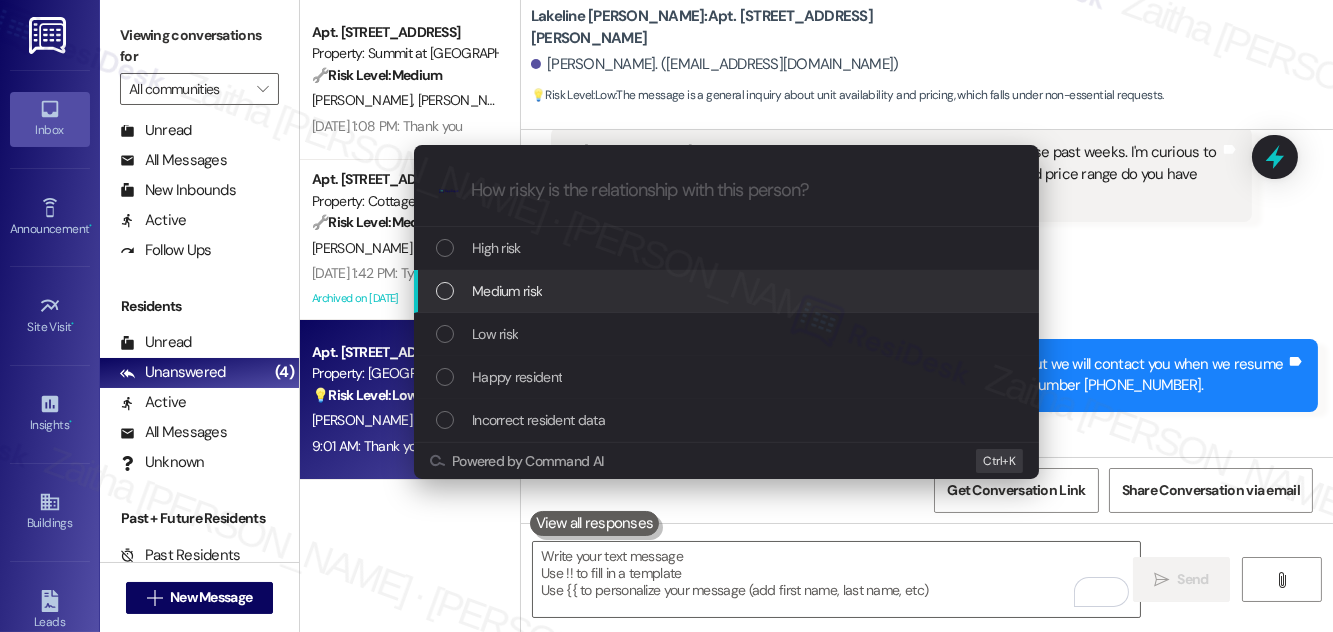 click on "Medium risk" at bounding box center [728, 291] 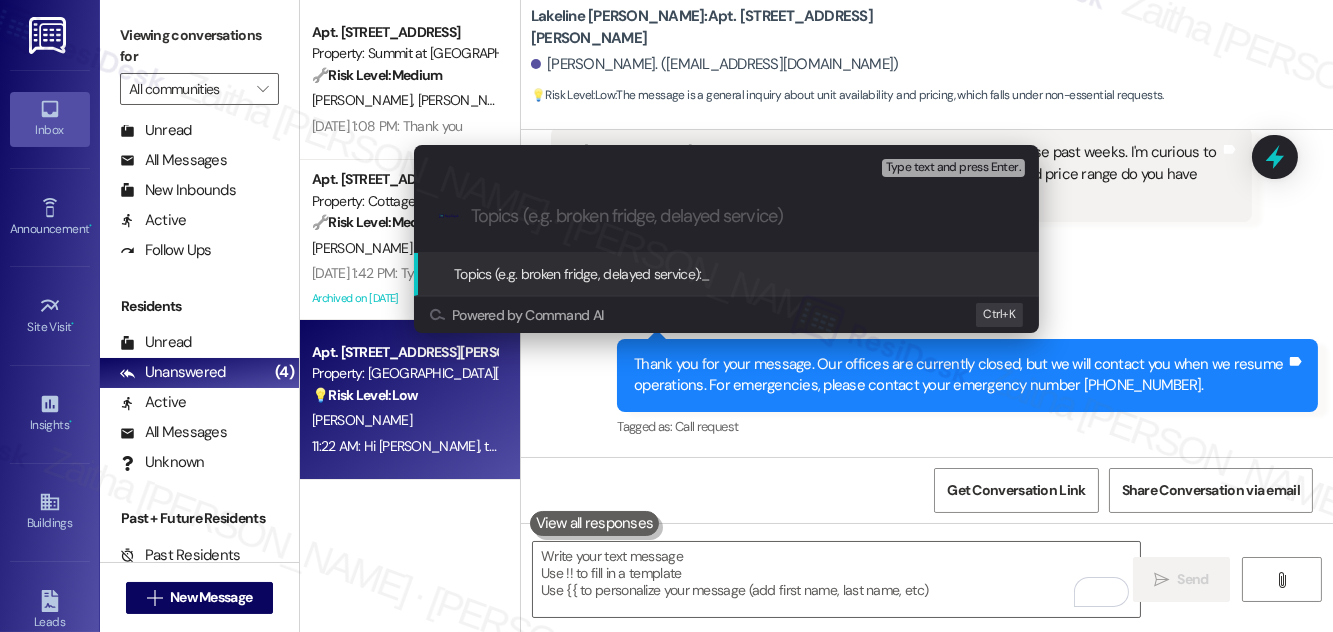 paste on "Availability and Pricing Request – 1BR or 2BR Units" 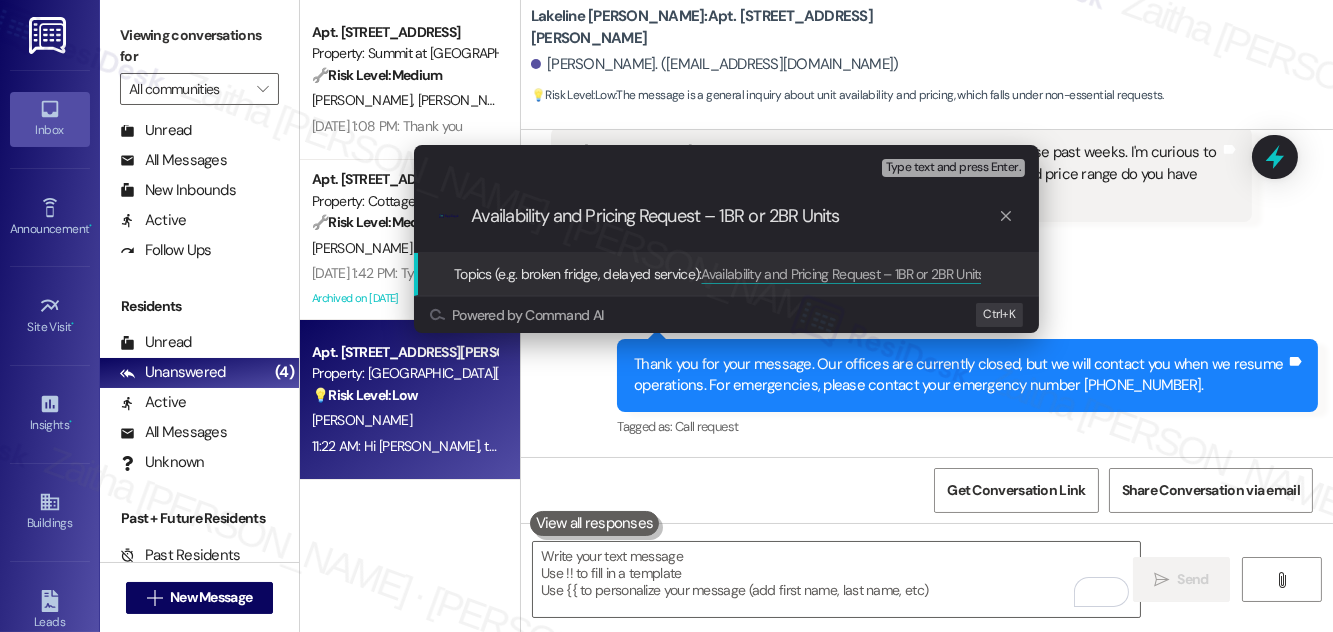 type 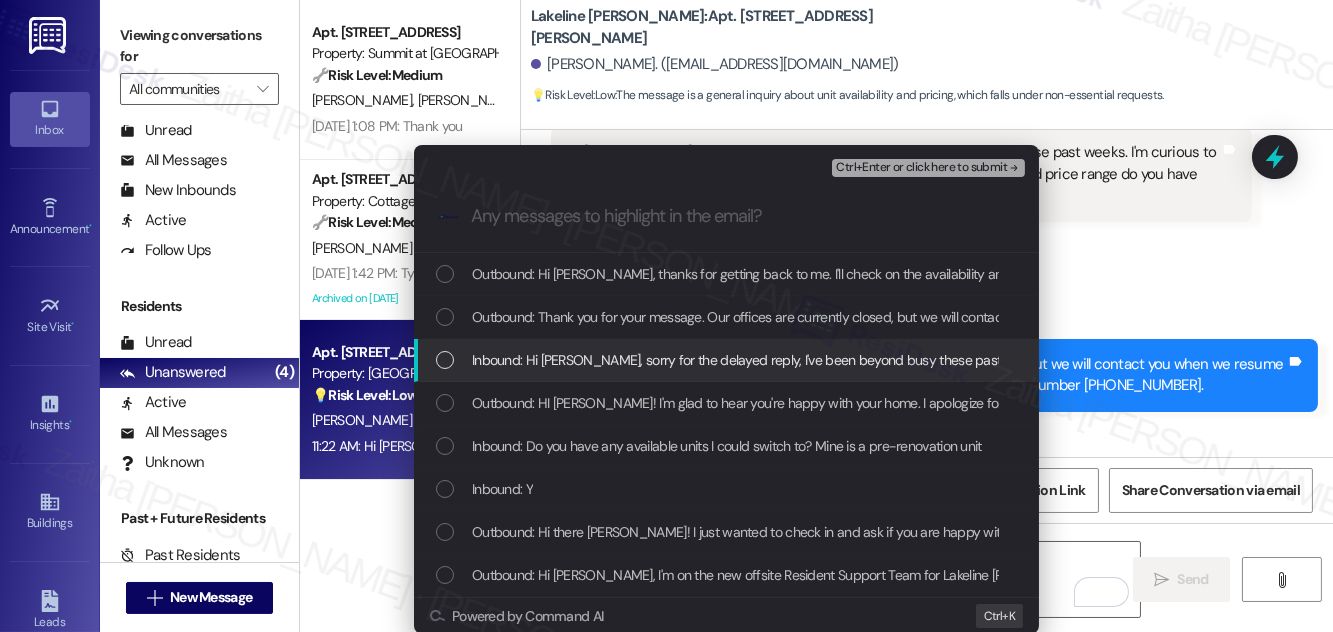 click at bounding box center [445, 360] 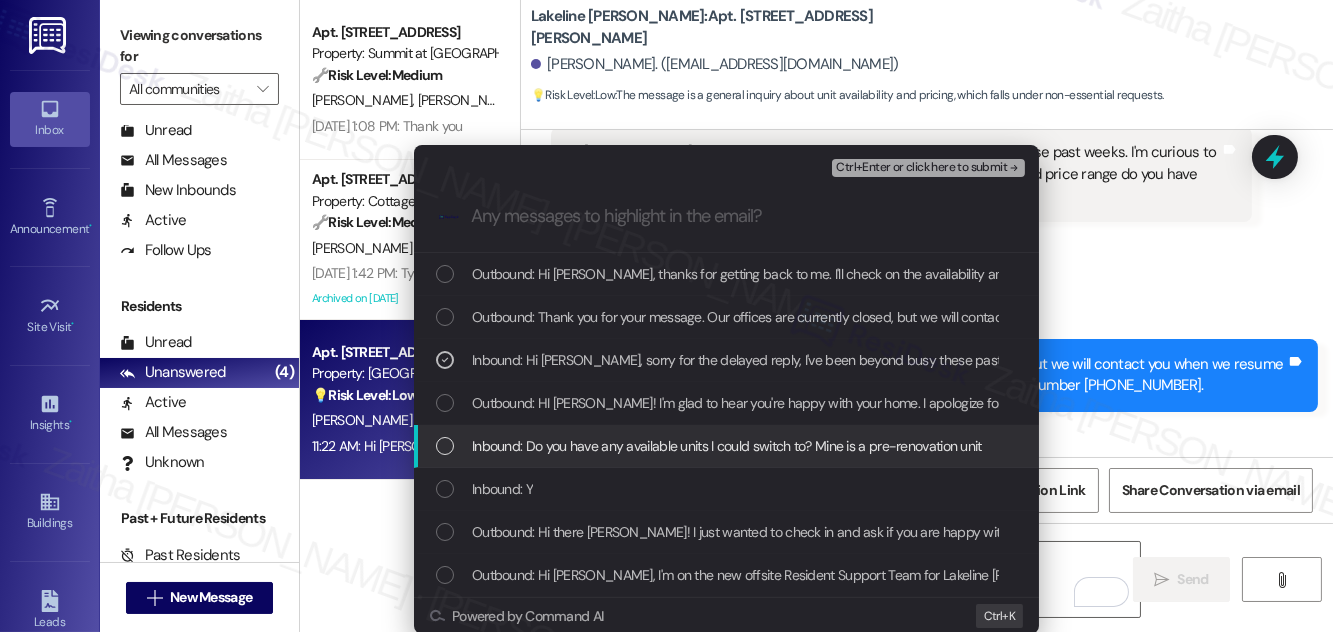 click at bounding box center [445, 446] 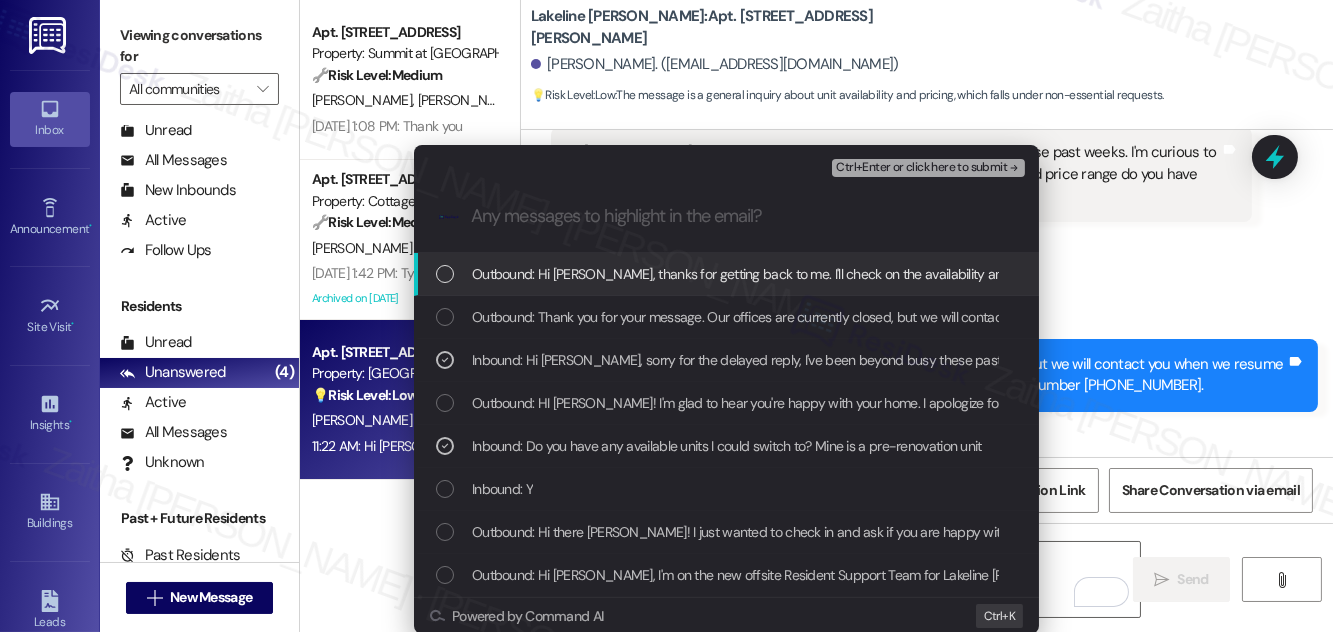 click on "Ctrl+Enter or click here to submit" at bounding box center (928, 168) 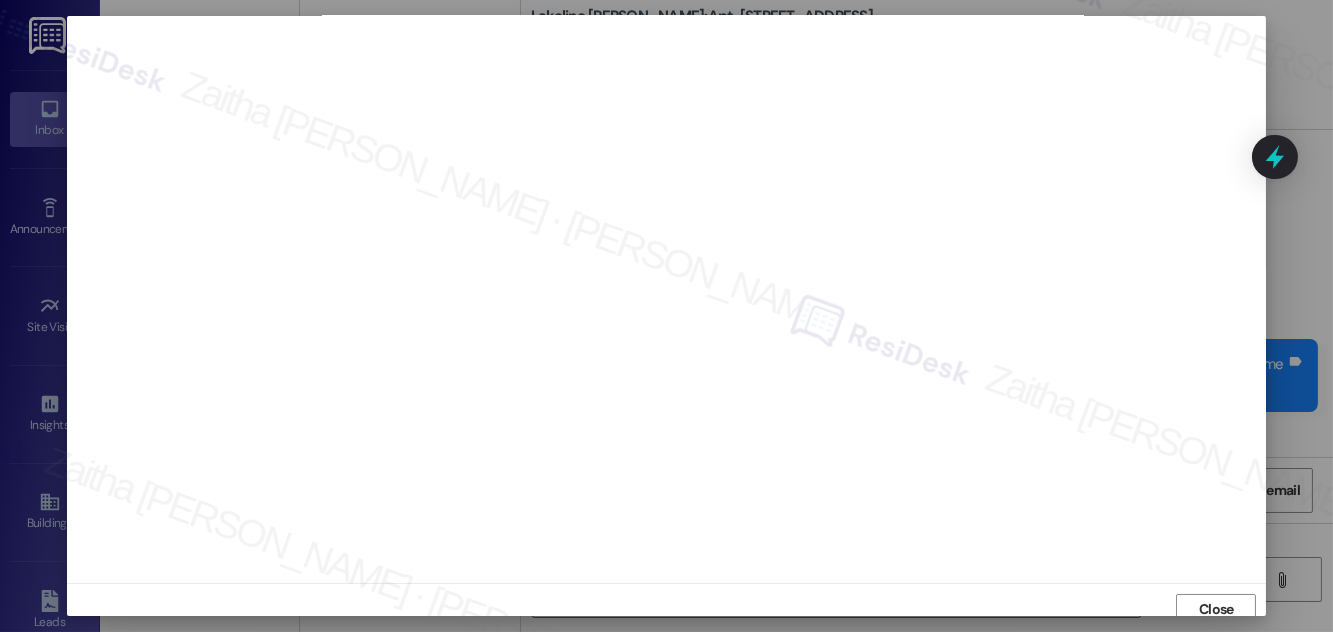 scroll, scrollTop: 0, scrollLeft: 0, axis: both 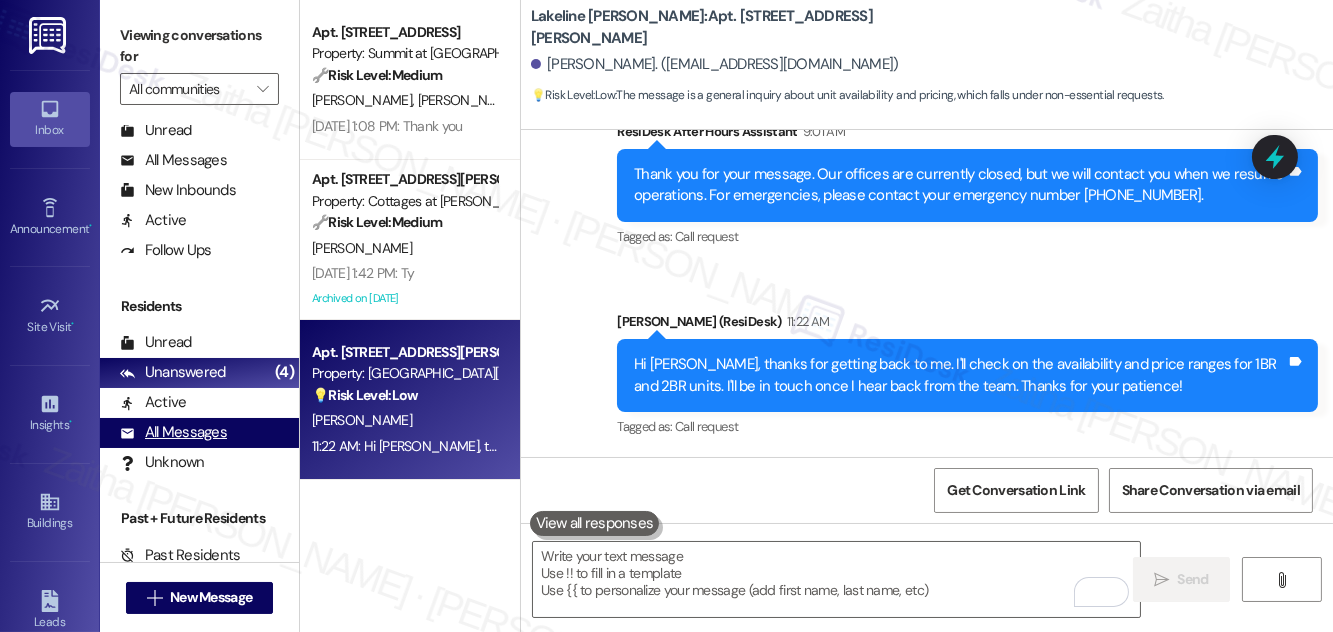 click on "All Messages" at bounding box center (173, 432) 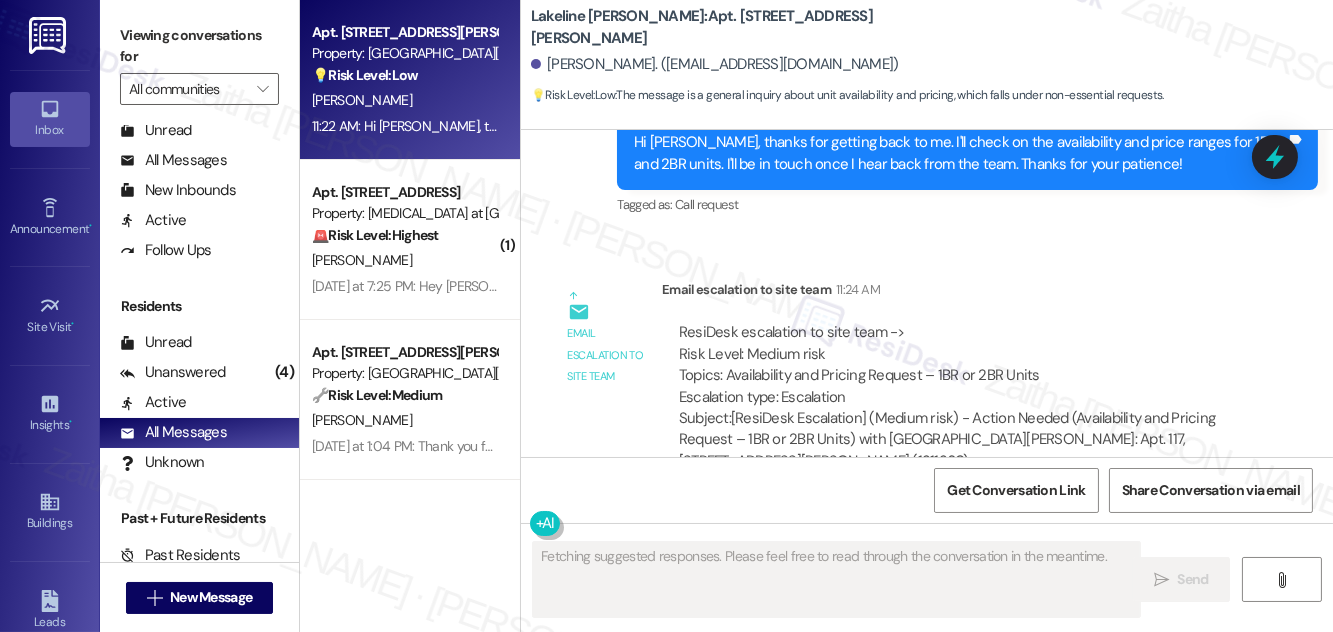 scroll, scrollTop: 1612, scrollLeft: 0, axis: vertical 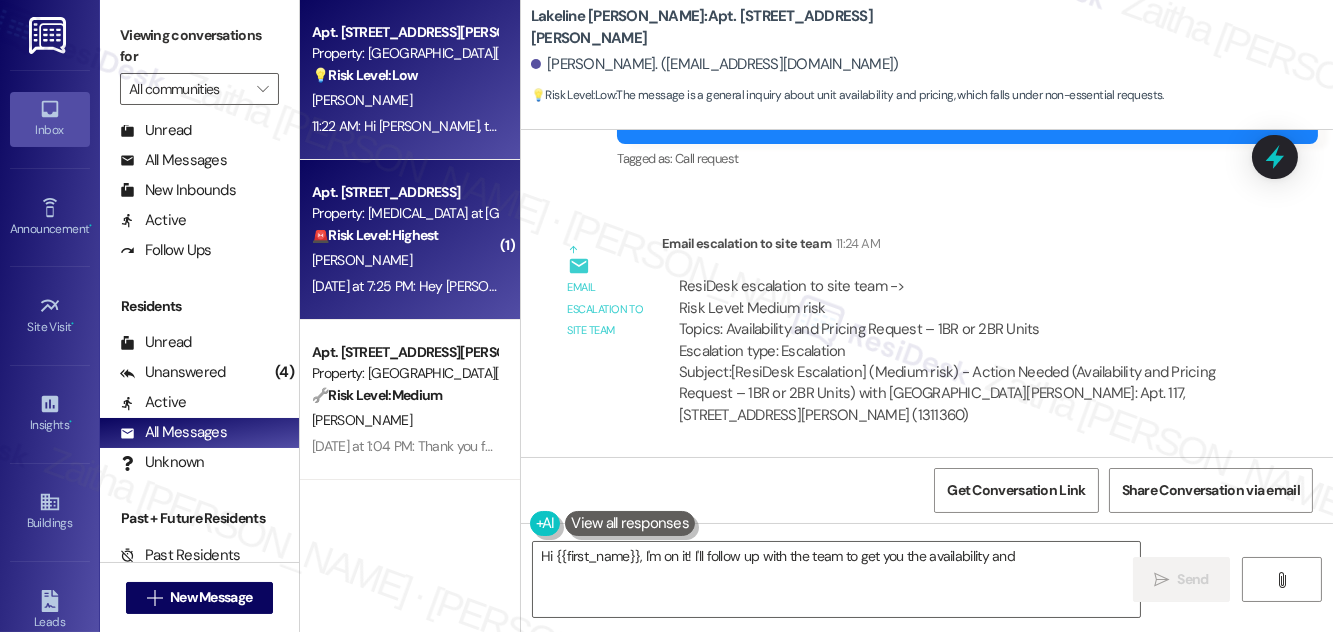 type on "Hi {{first_name}}, I'm on it! I'll follow up with the team to get you the availability and price" 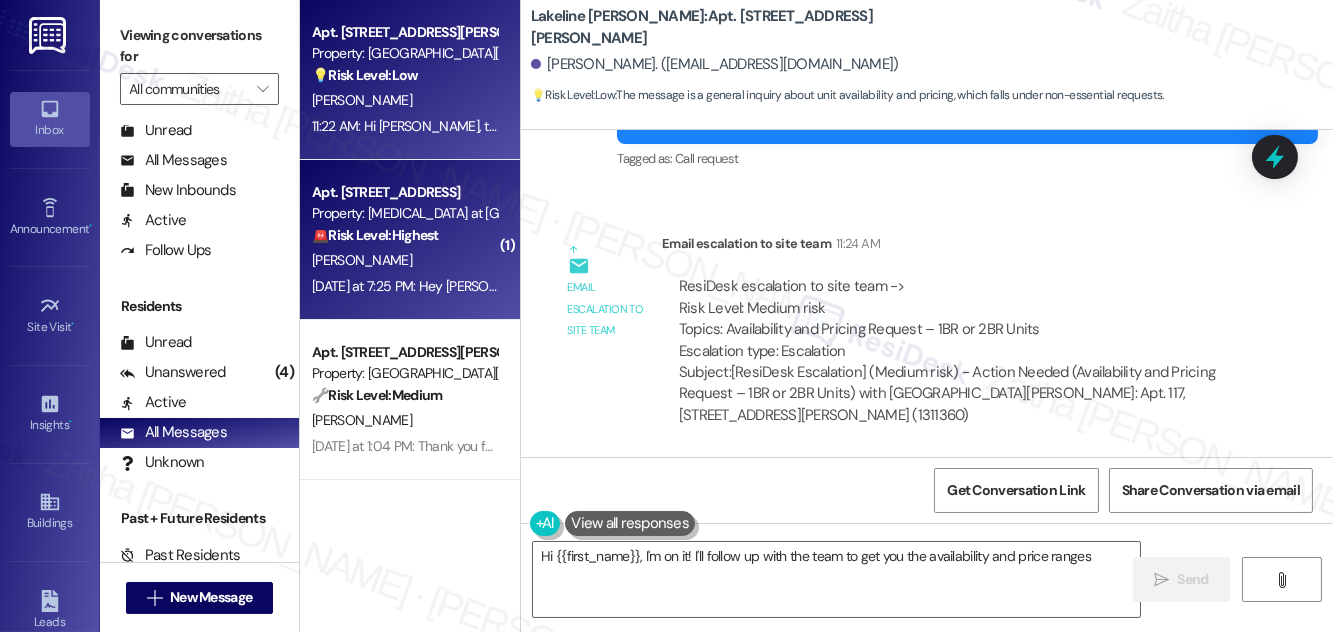 click on "🚨  Risk Level:  Highest" at bounding box center (375, 235) 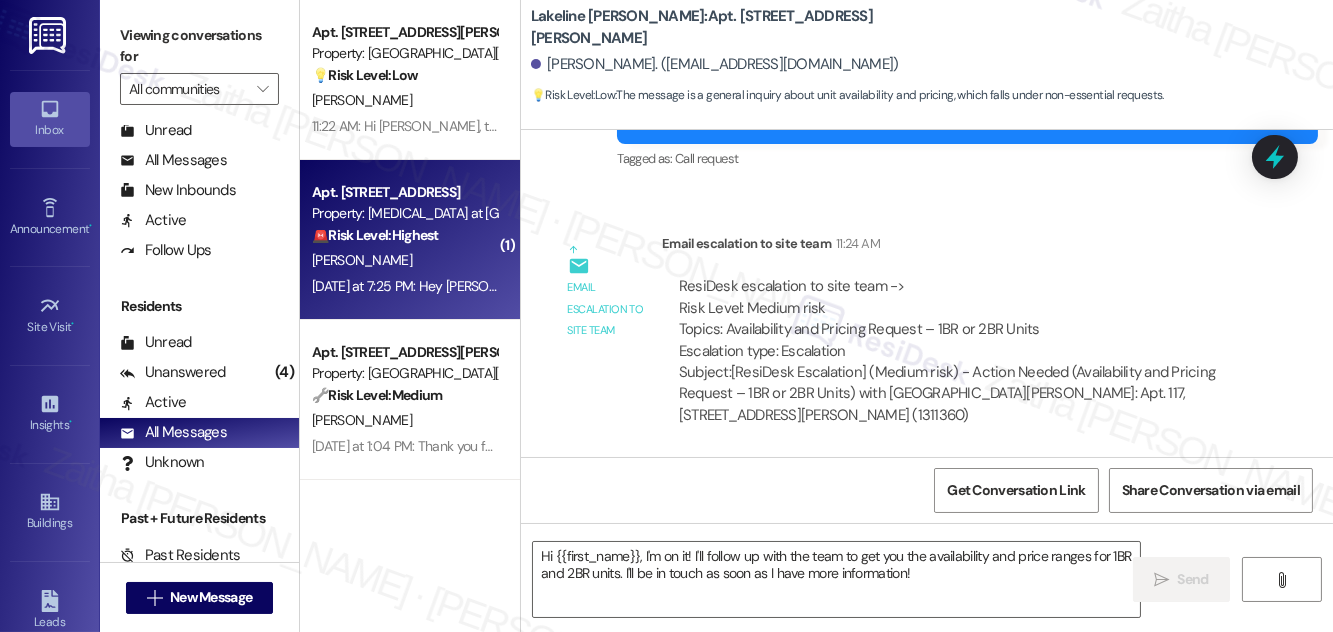 type on "Fetching suggested responses. Please feel free to read through the conversation in the meantime." 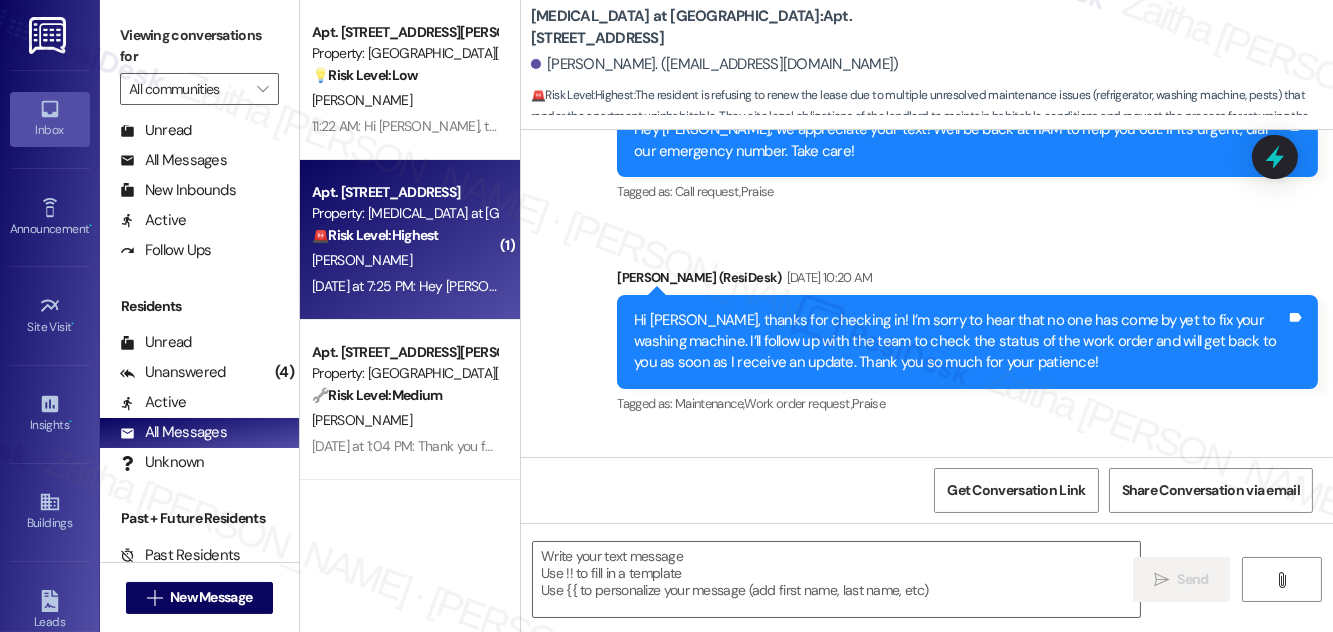 type on "Fetching suggested responses. Please feel free to read through the conversation in the meantime." 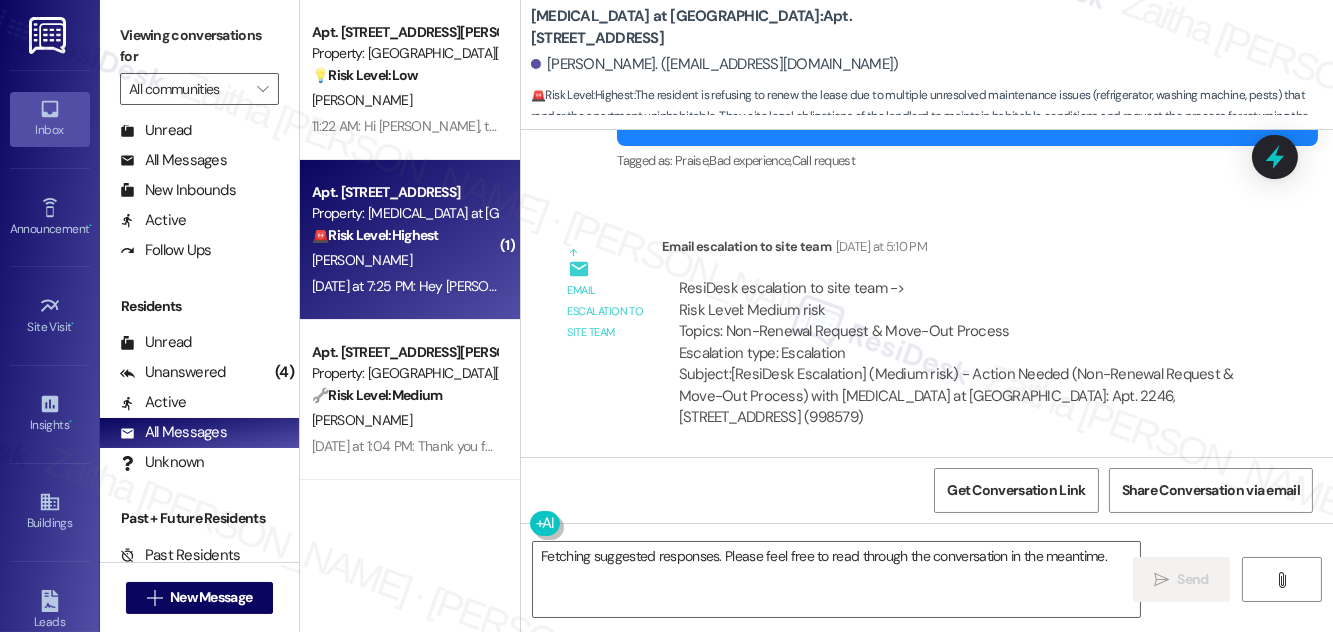 scroll, scrollTop: 12856, scrollLeft: 0, axis: vertical 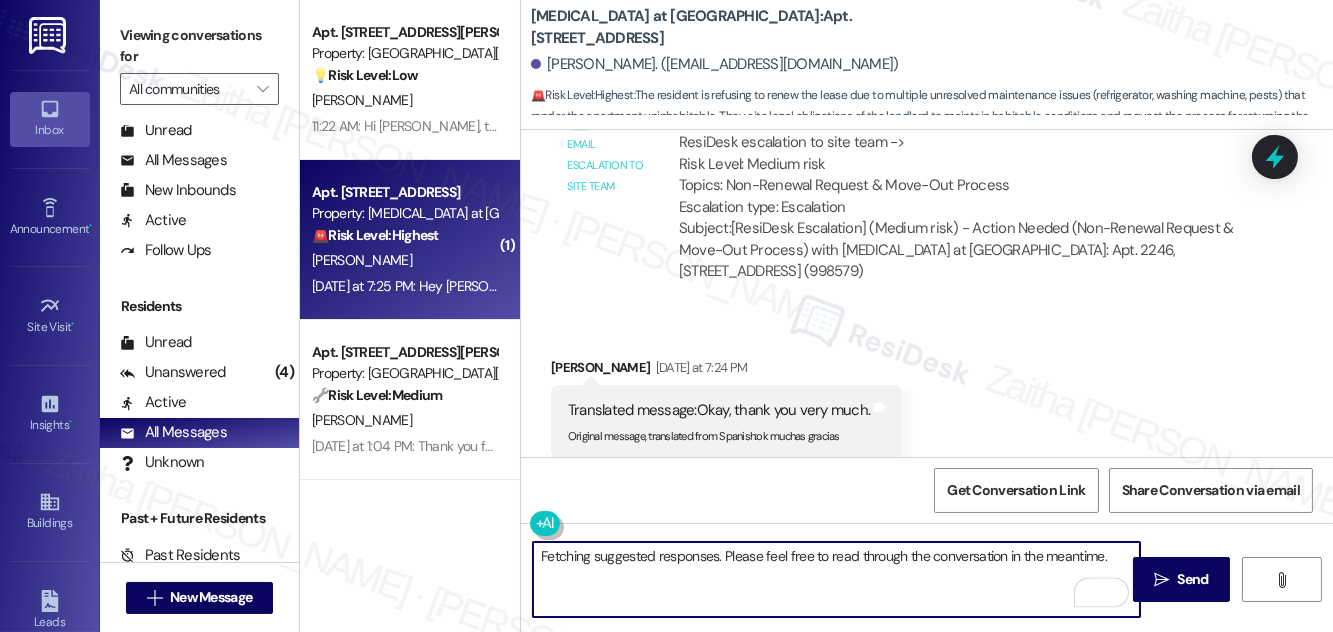 drag, startPoint x: 542, startPoint y: 551, endPoint x: 1108, endPoint y: 569, distance: 566.28613 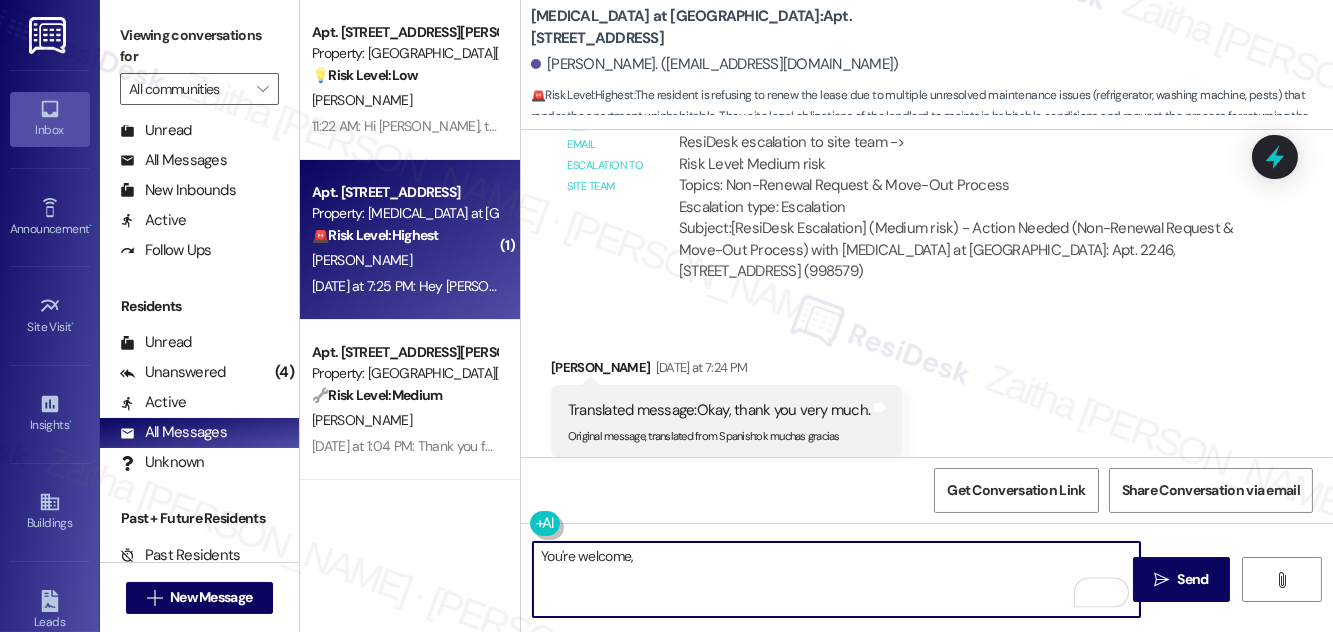 scroll, scrollTop: 12765, scrollLeft: 0, axis: vertical 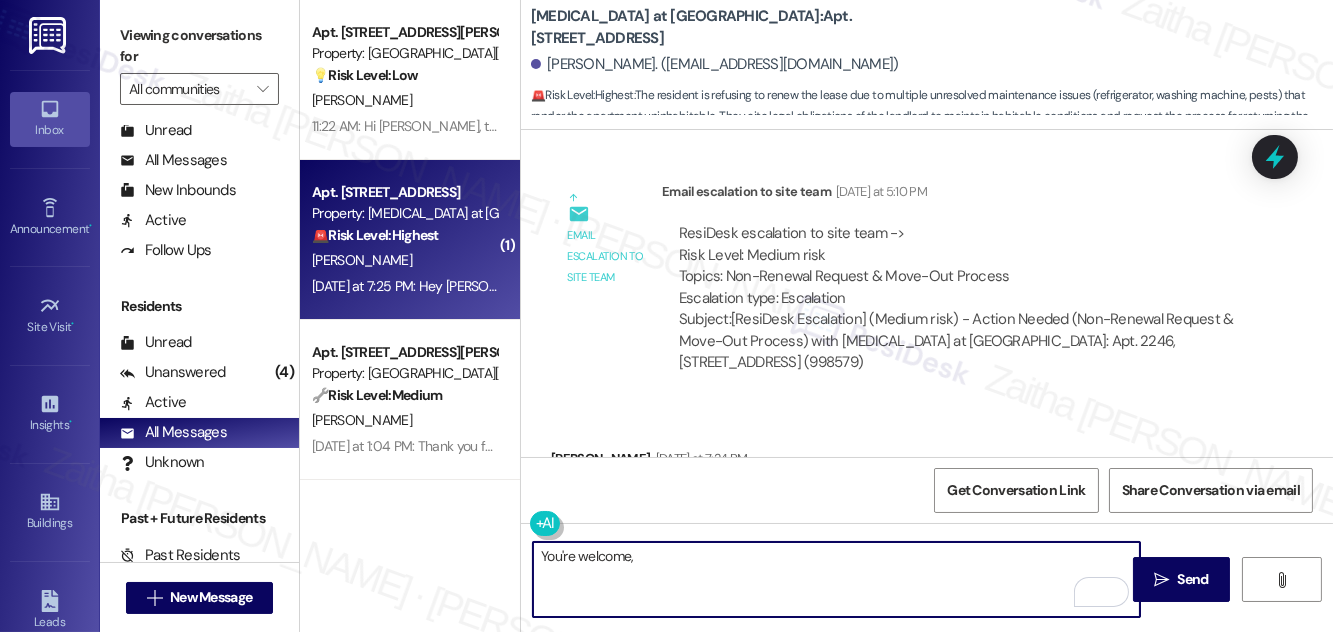 click on "[PERSON_NAME] [DATE] at 7:24 PM" at bounding box center [726, 462] 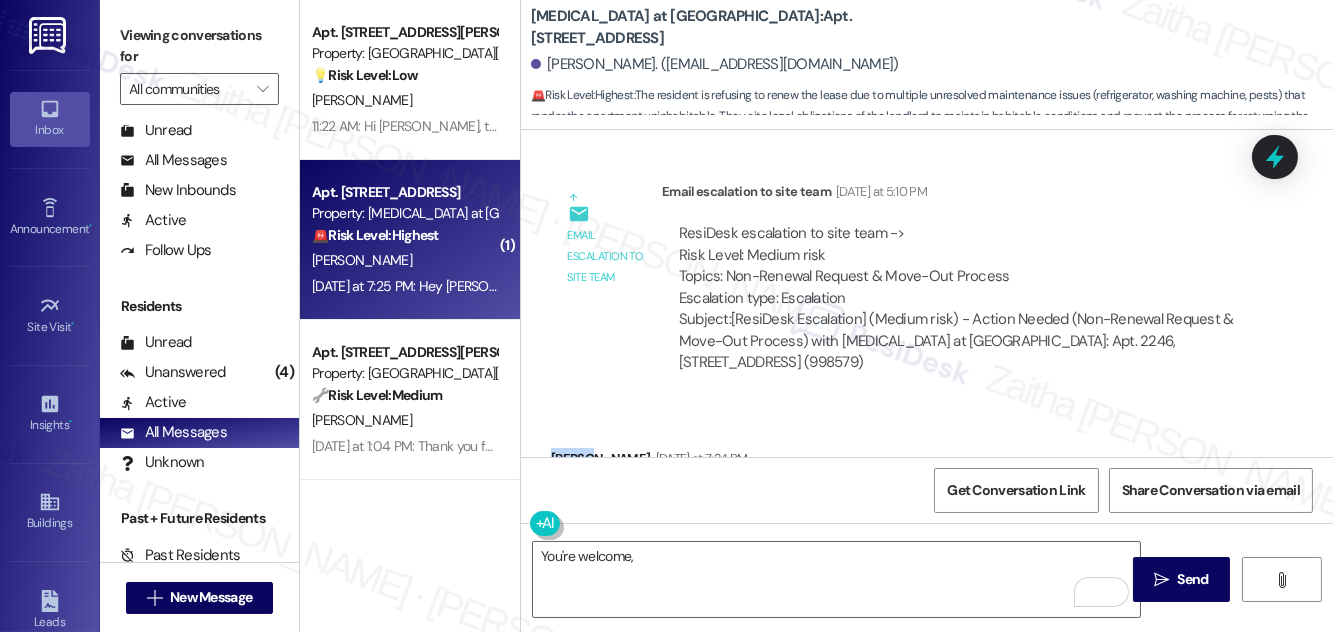 click on "[PERSON_NAME] [DATE] at 7:24 PM" at bounding box center (726, 462) 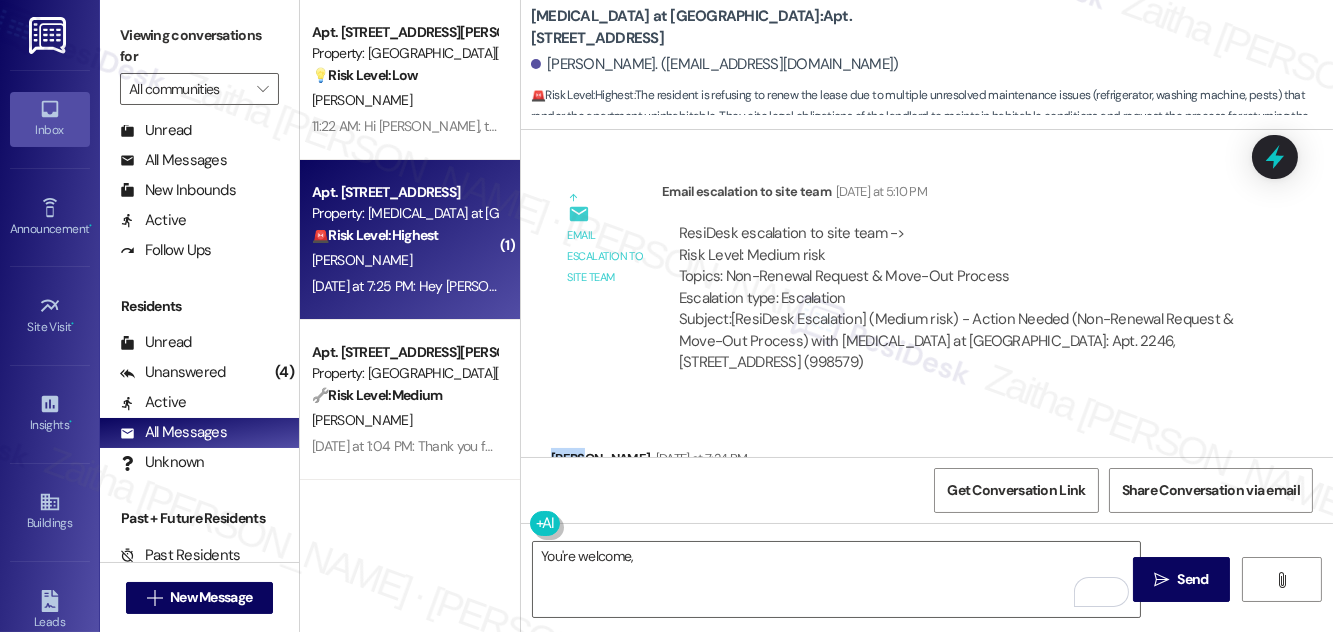 copy on "[PERSON_NAME]" 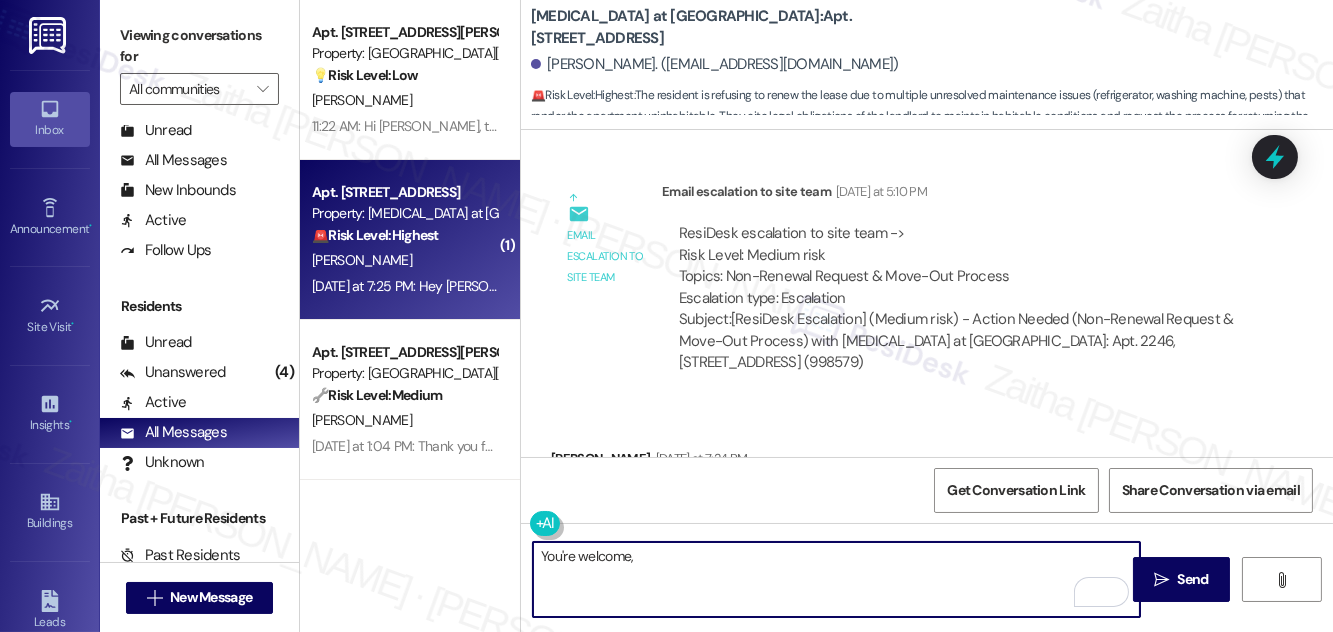 click on "You're welcome," at bounding box center (836, 579) 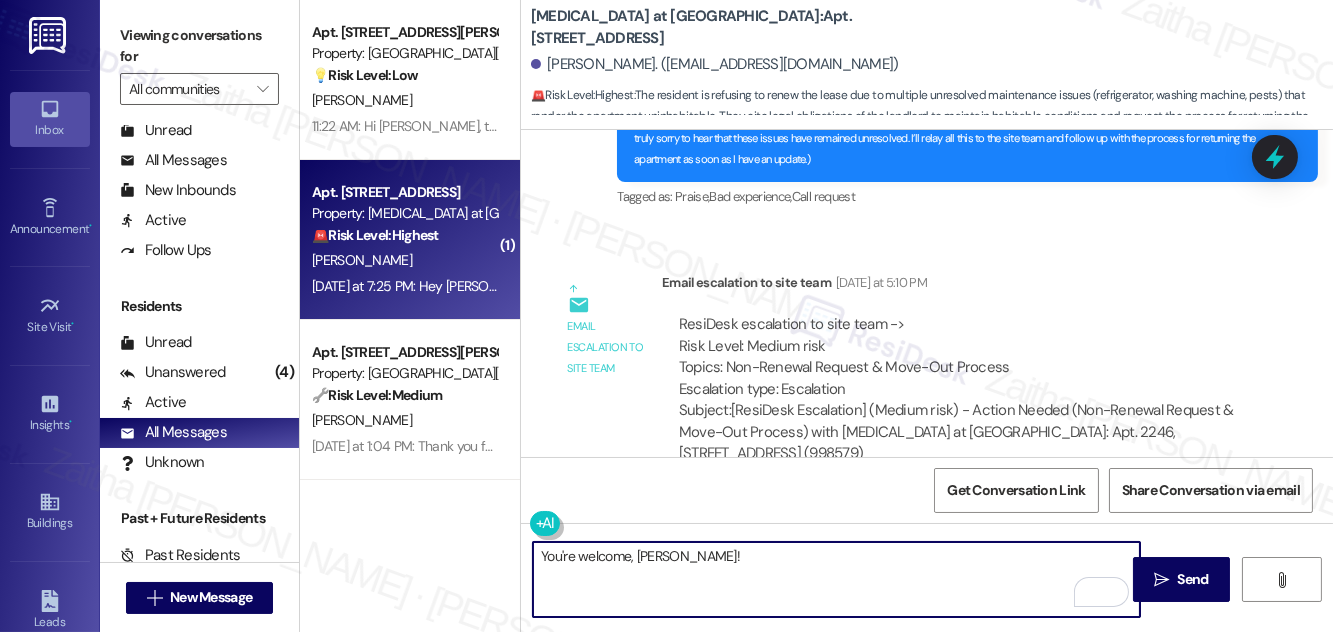 scroll, scrollTop: 12856, scrollLeft: 0, axis: vertical 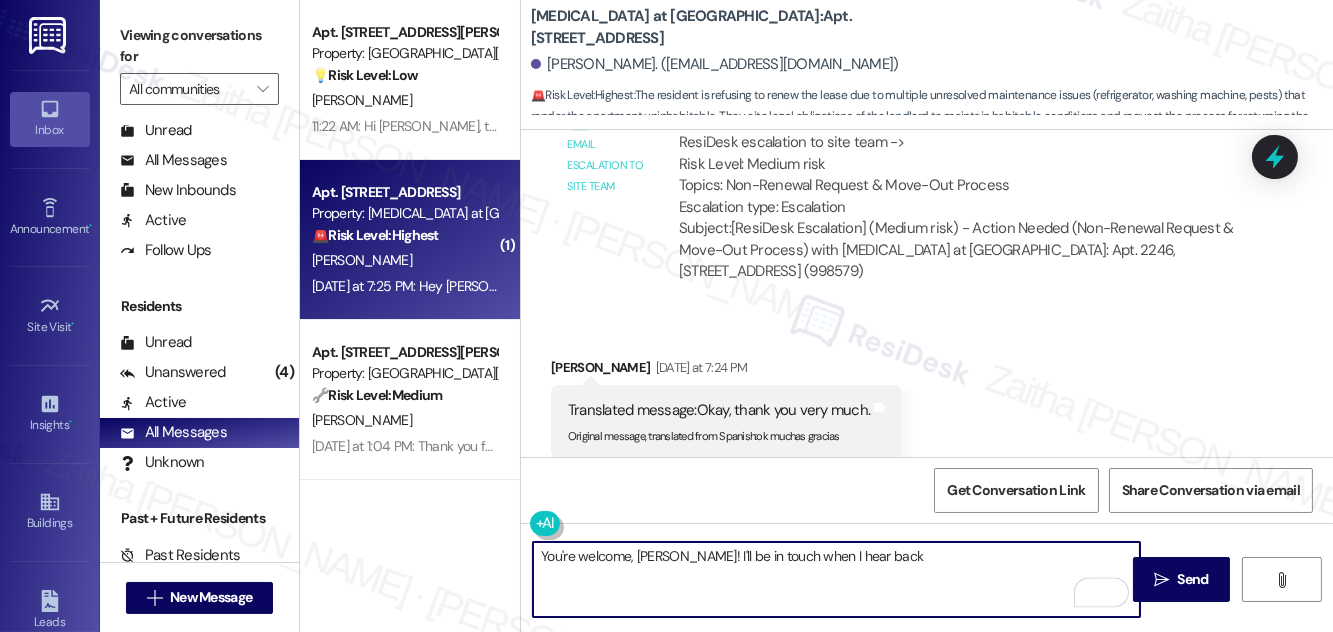 type on "You're welcome, [PERSON_NAME]! I'll be in touch when I hear back!" 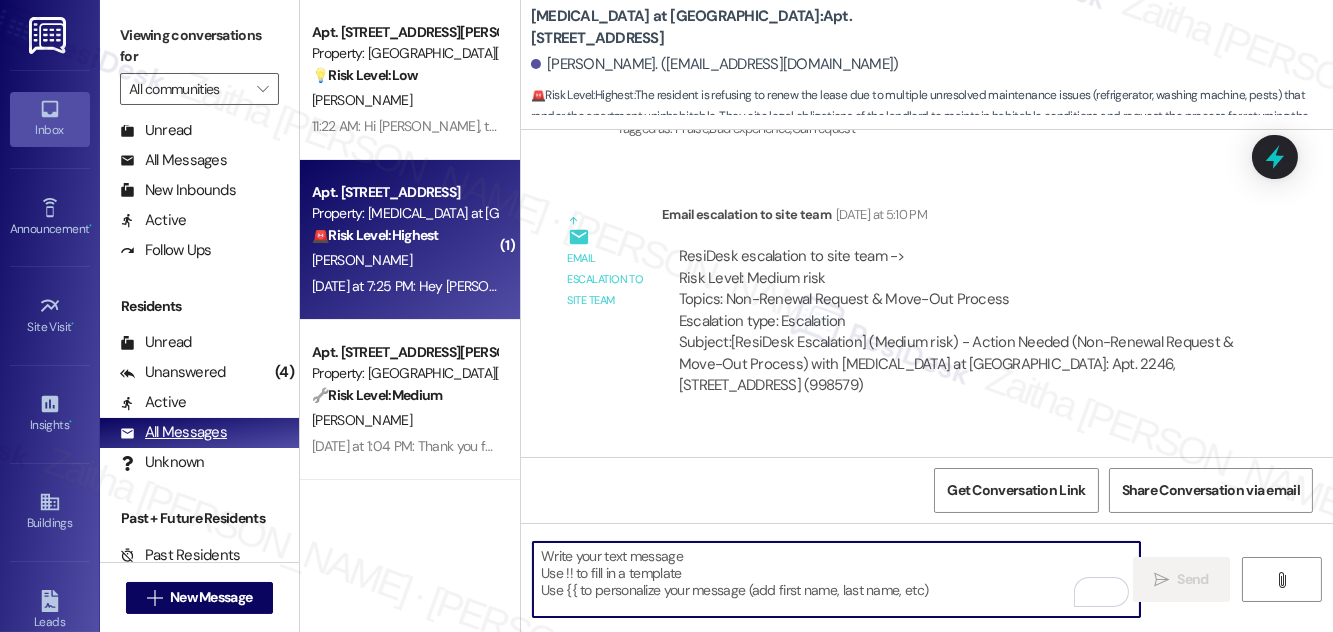 scroll, scrollTop: 12664, scrollLeft: 0, axis: vertical 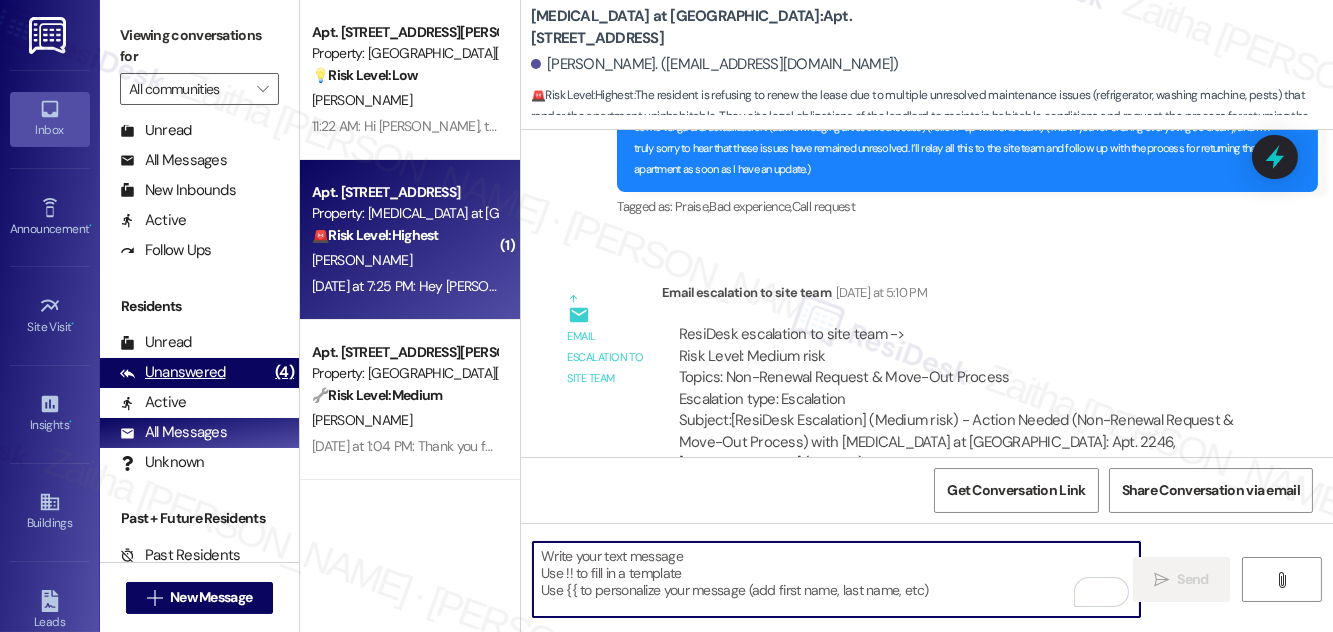 type 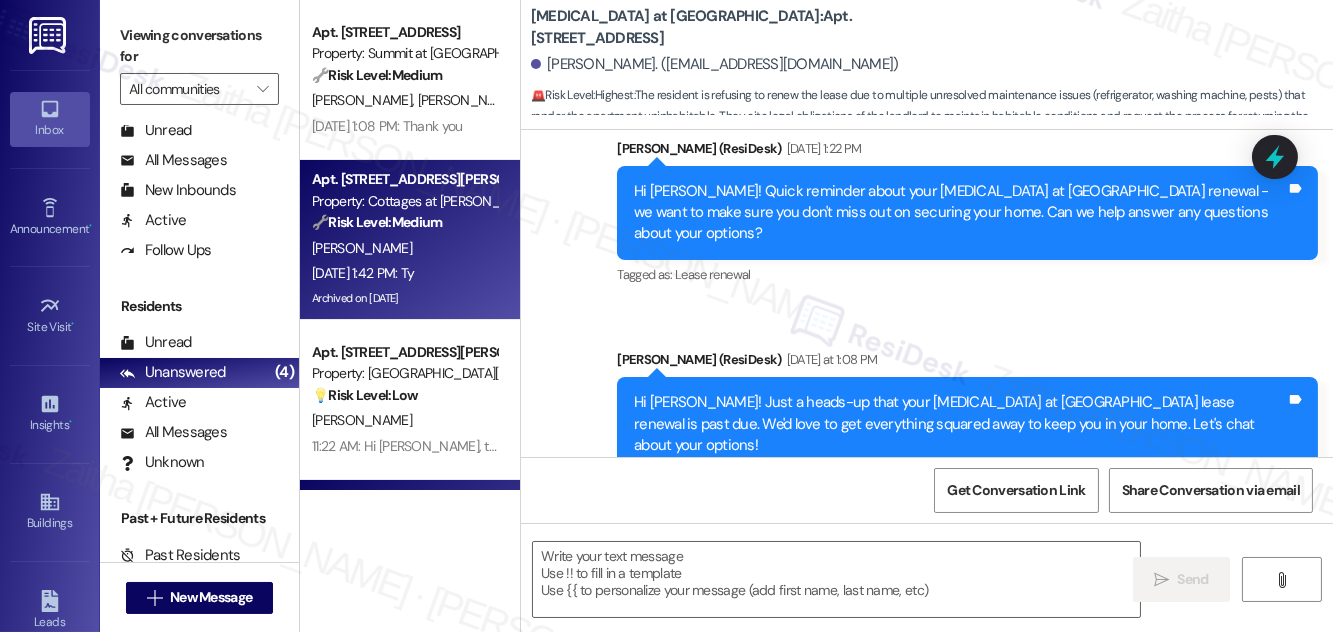 type on "Fetching suggested responses. Please feel free to read through the conversation in the meantime." 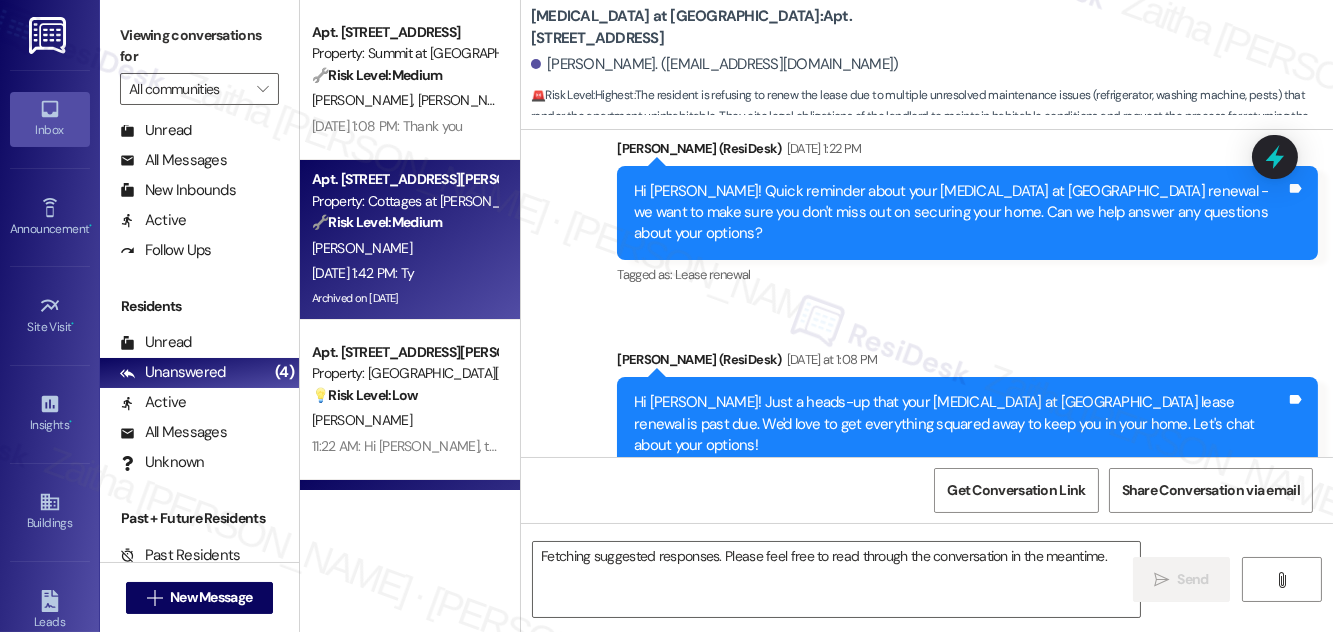scroll, scrollTop: 12664, scrollLeft: 0, axis: vertical 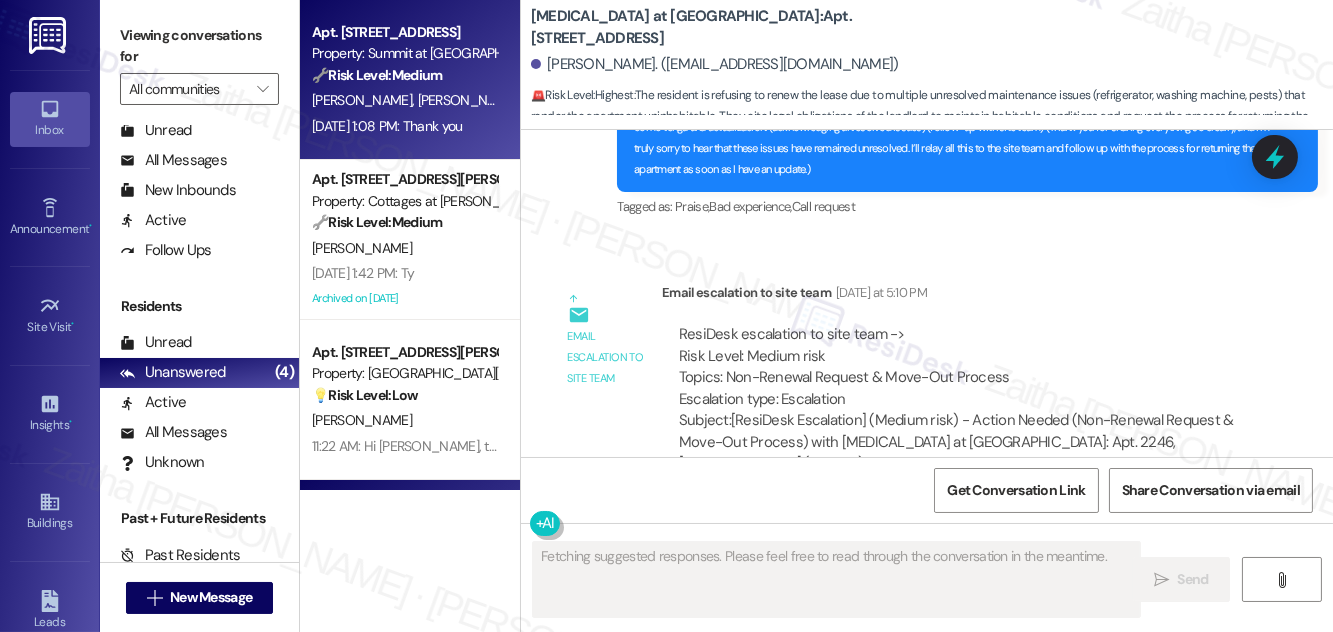 click on "[PERSON_NAME] [PERSON_NAME]" at bounding box center [404, 100] 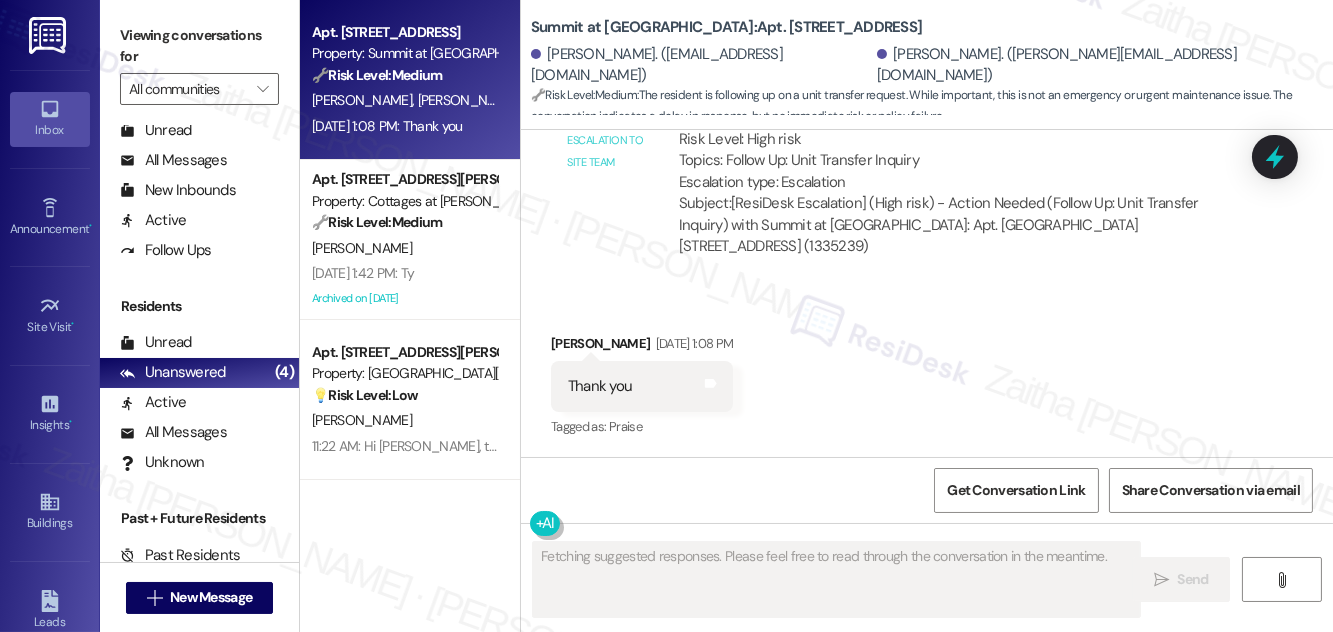 scroll, scrollTop: 5655, scrollLeft: 0, axis: vertical 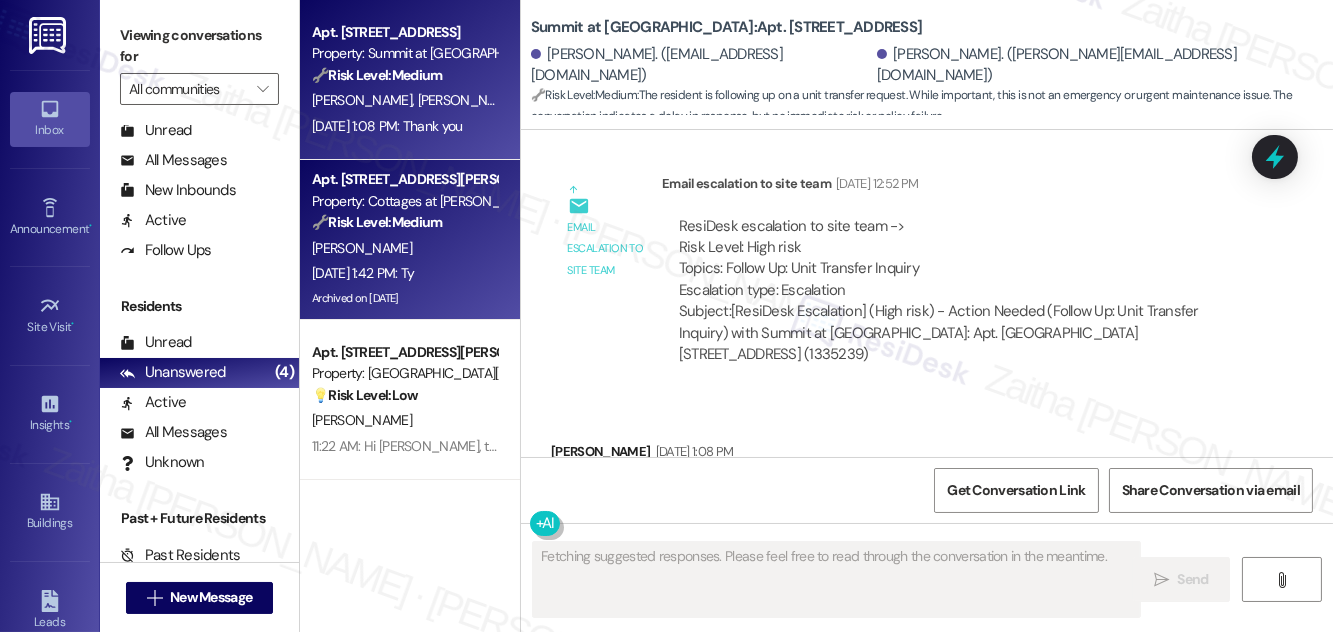 click on "🔧  Risk Level:  Medium The resident is frustrated about a delayed closet light repair. While the resident is unhappy with the maintenance service, it does not pose an immediate safety risk or indicate a policy failure. The issue is a non-urgent maintenance request that has not been resolved to the resident's satisfaction, but the situation does not appear to be degrading quality of life or posing risk to health or safety." at bounding box center [404, 222] 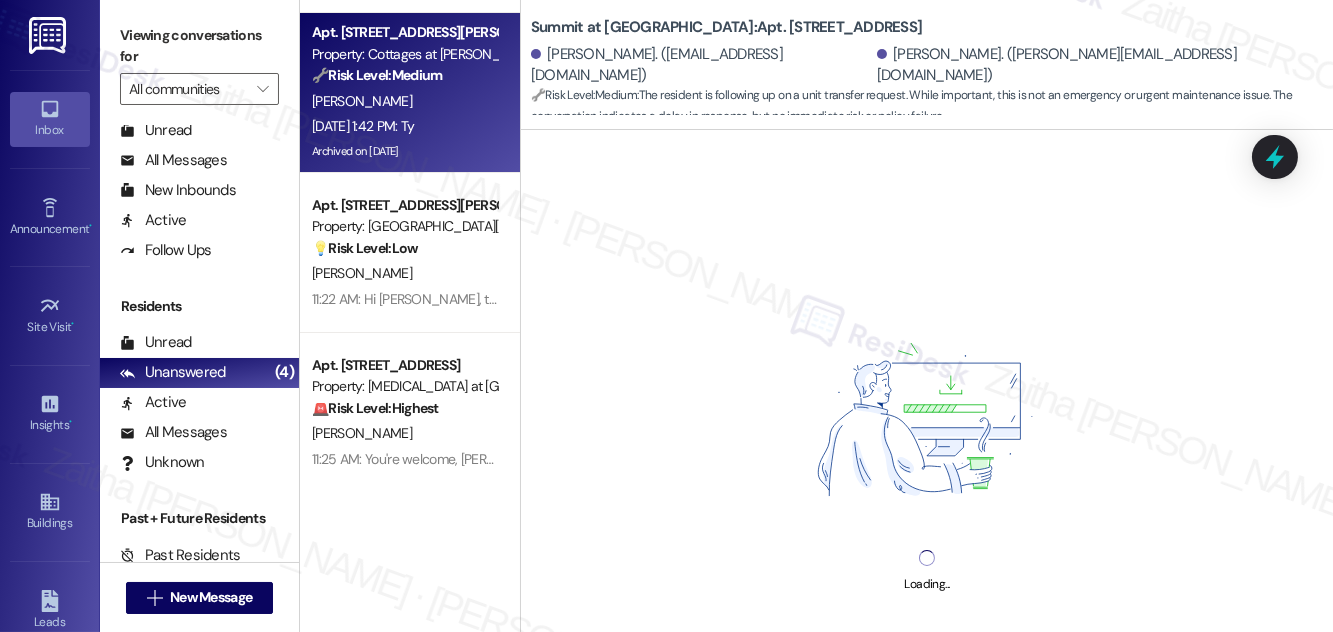 scroll, scrollTop: 149, scrollLeft: 0, axis: vertical 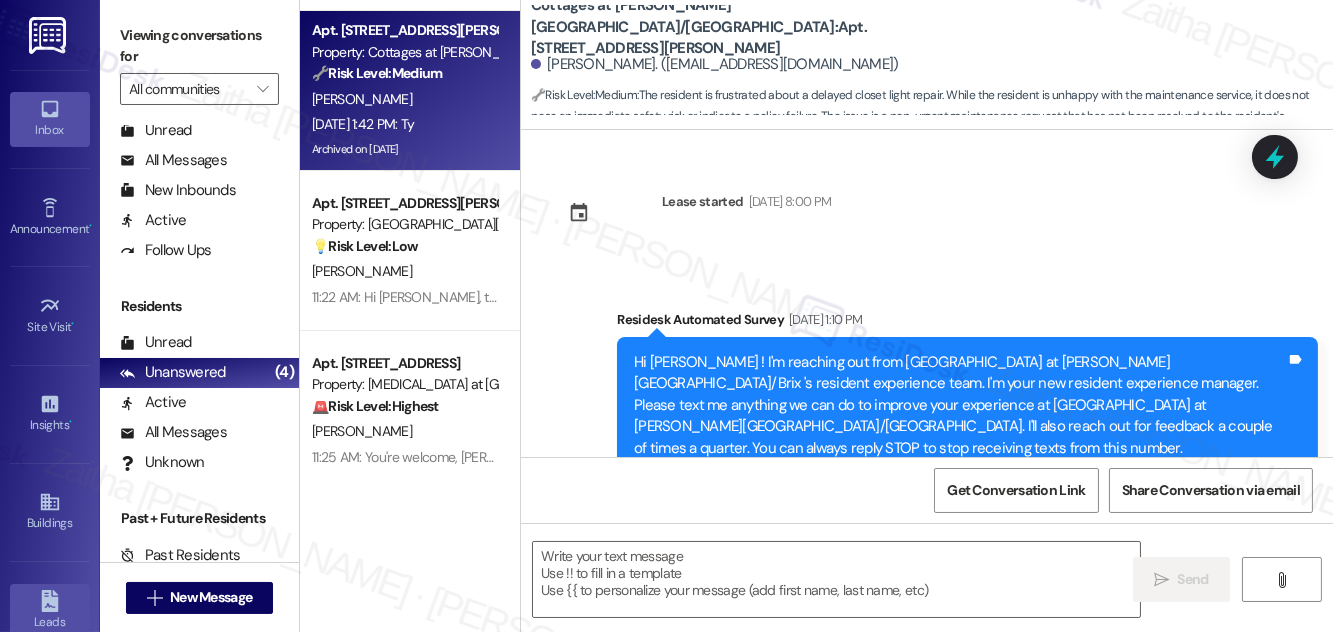 type on "Fetching suggested responses. Please feel free to read through the conversation in the meantime." 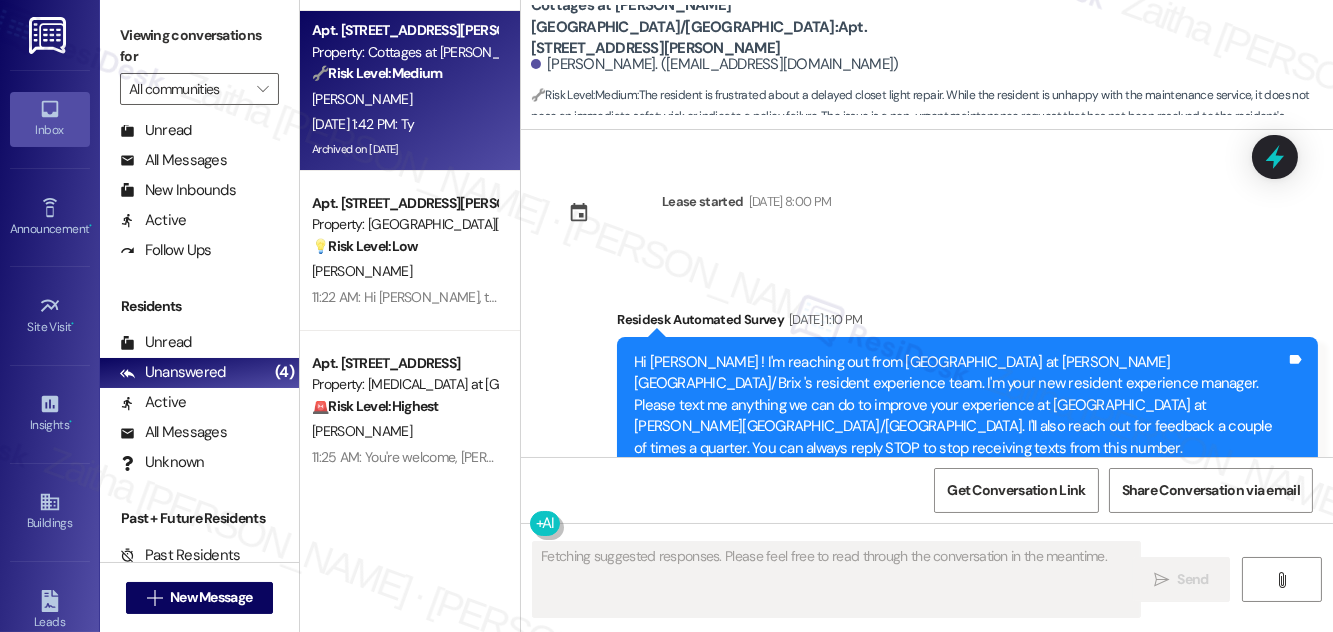 scroll, scrollTop: 28844, scrollLeft: 0, axis: vertical 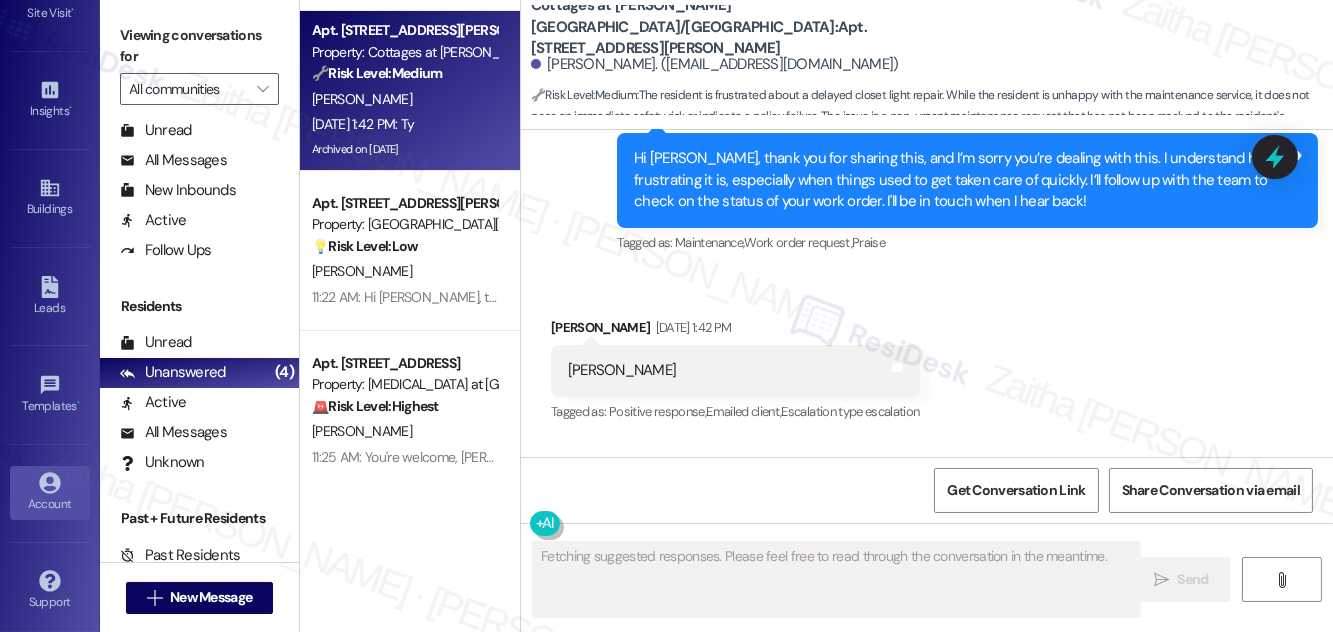 click on "Account" at bounding box center (50, 493) 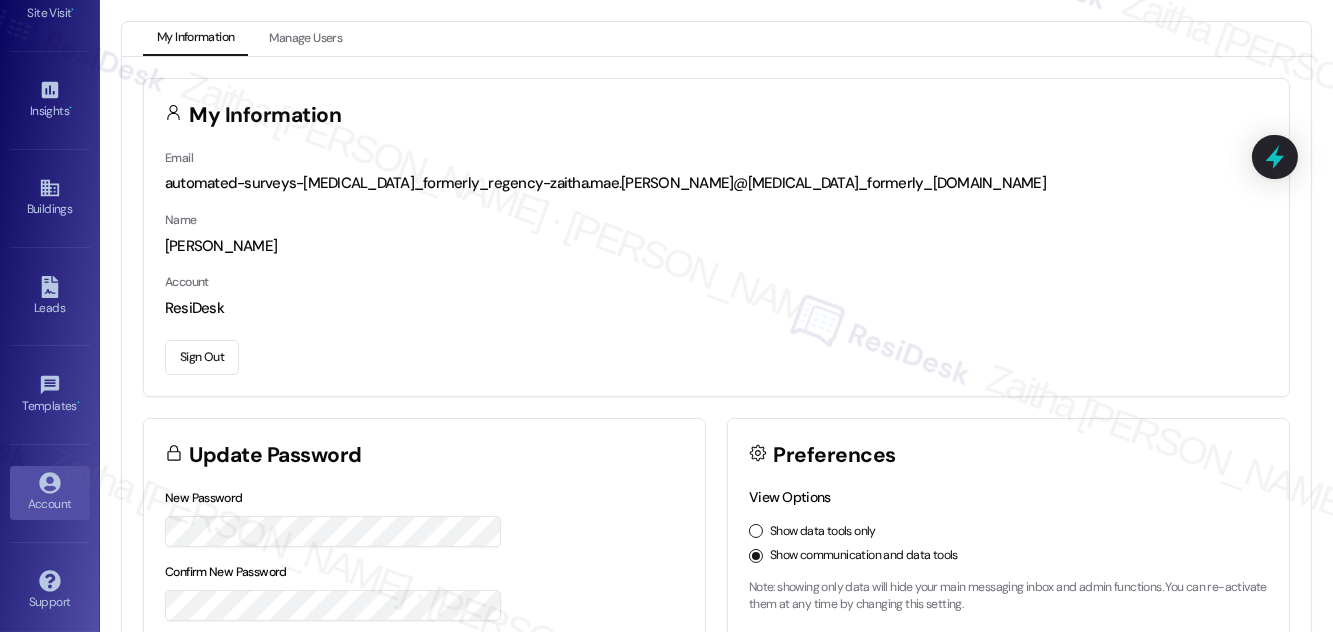 click on "Sign Out" at bounding box center [202, 357] 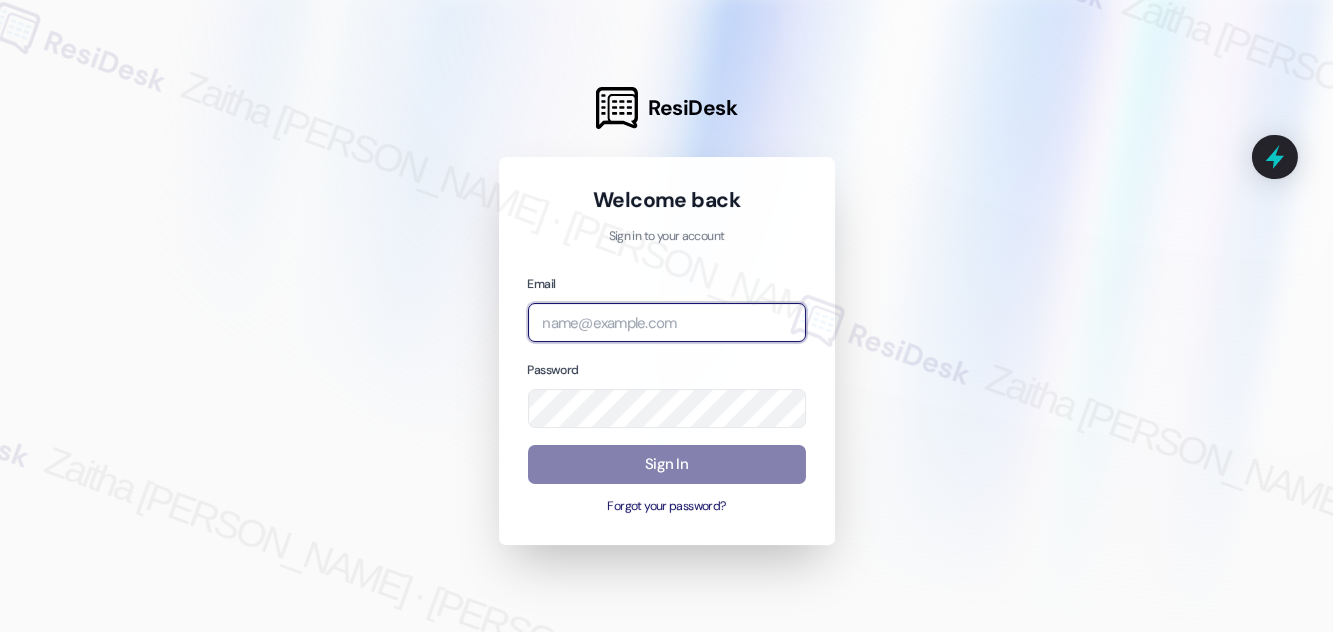 click at bounding box center (667, 322) 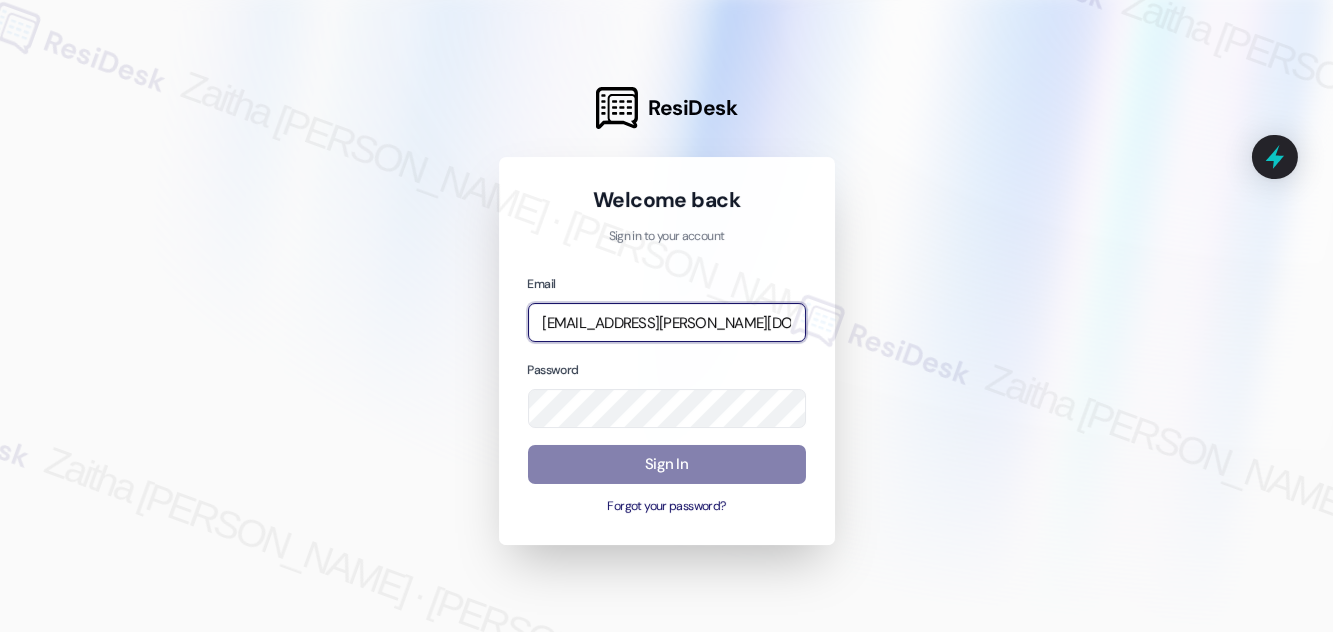 type on "[EMAIL_ADDRESS][PERSON_NAME][DOMAIN_NAME]" 